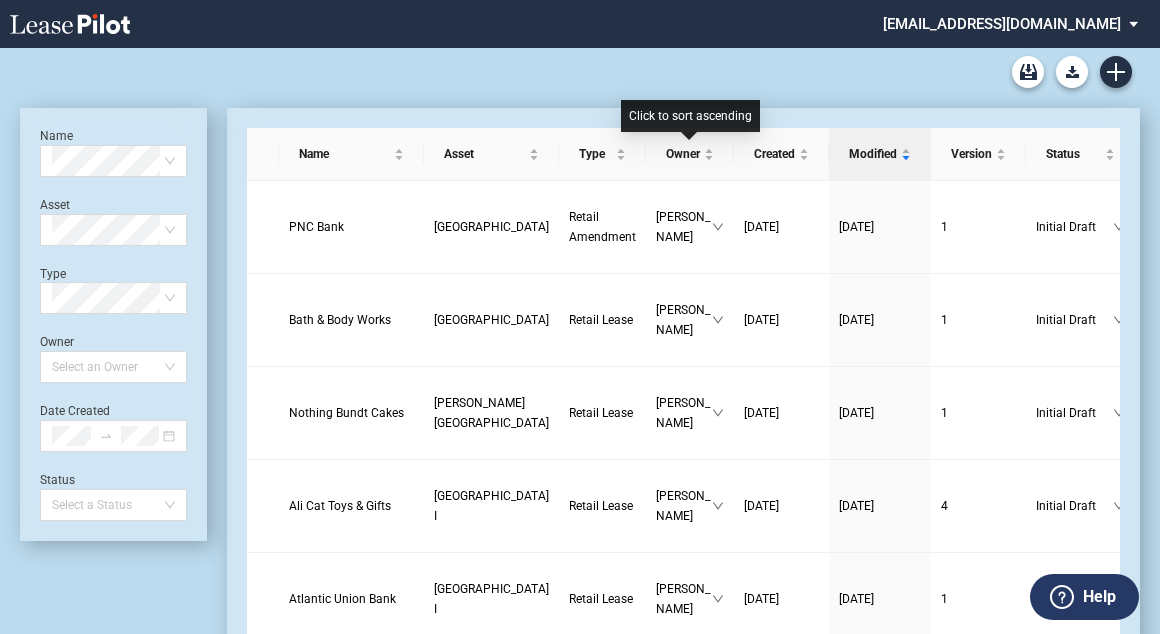 scroll, scrollTop: 0, scrollLeft: 0, axis: both 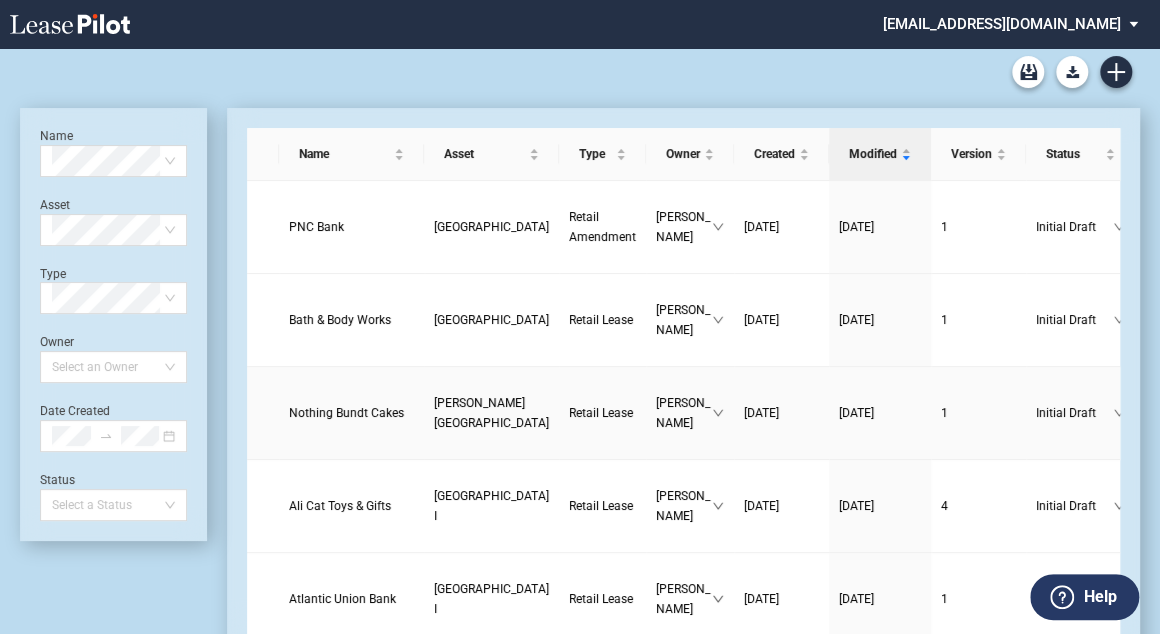 click on "Nothing Bundt Cakes" at bounding box center (346, 413) 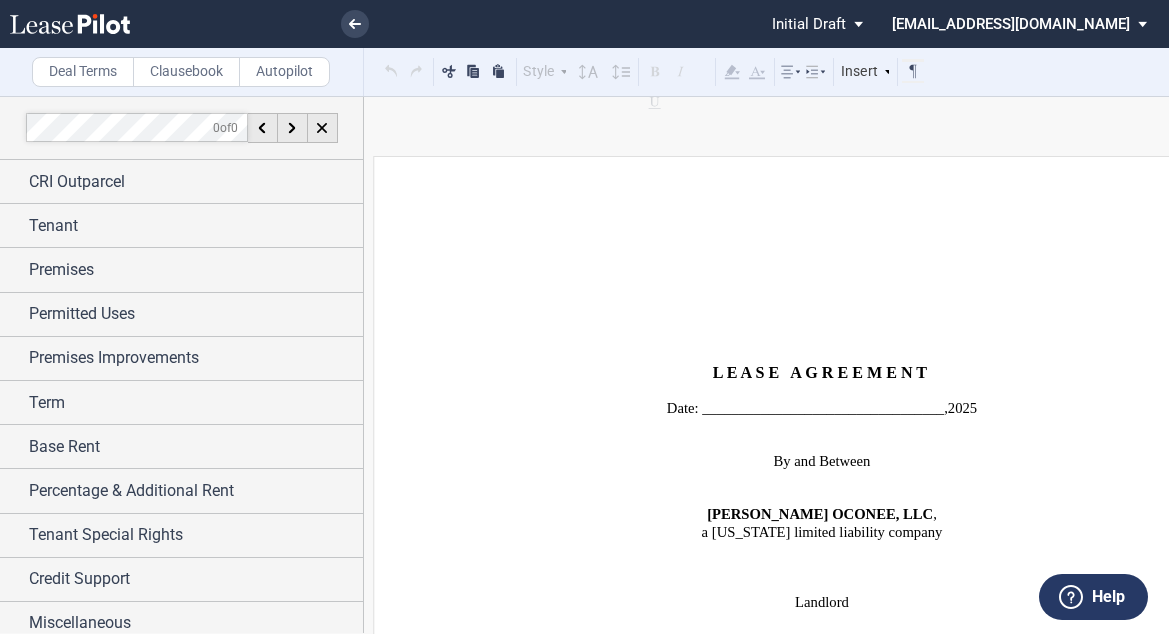 scroll, scrollTop: 0, scrollLeft: 0, axis: both 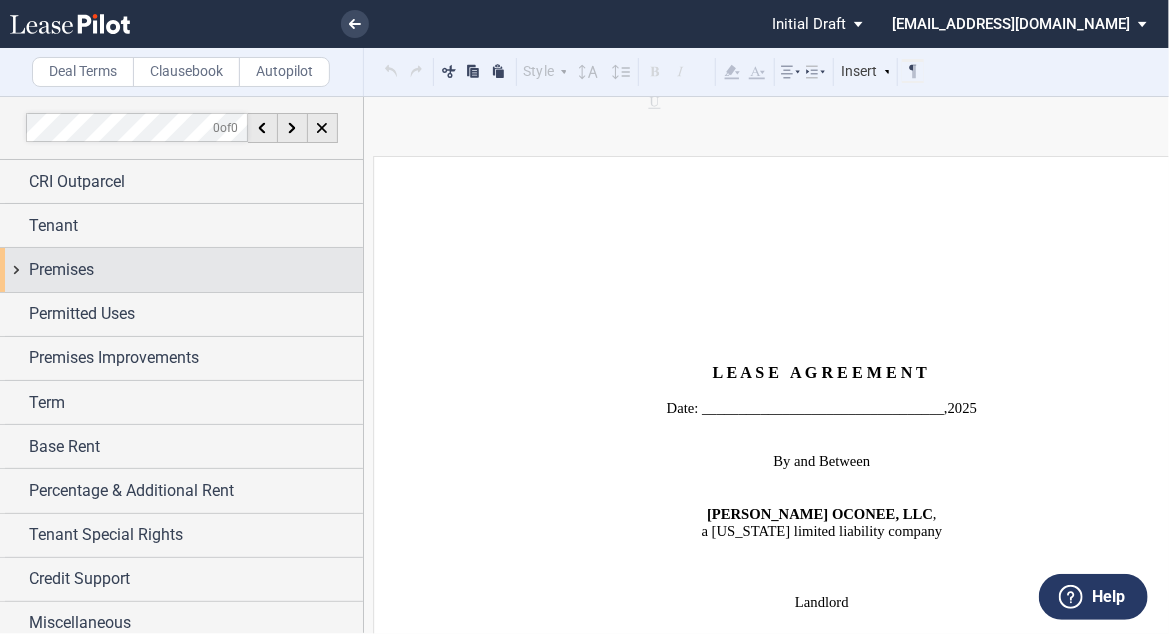 click on "Premises" at bounding box center (196, 270) 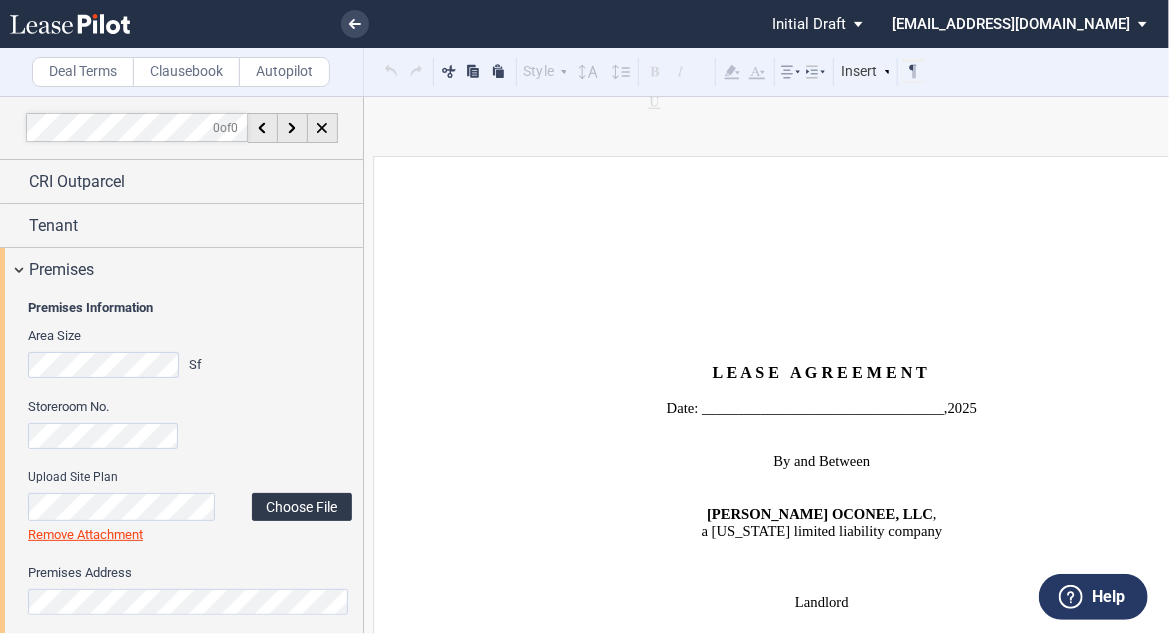 scroll, scrollTop: 160, scrollLeft: 0, axis: vertical 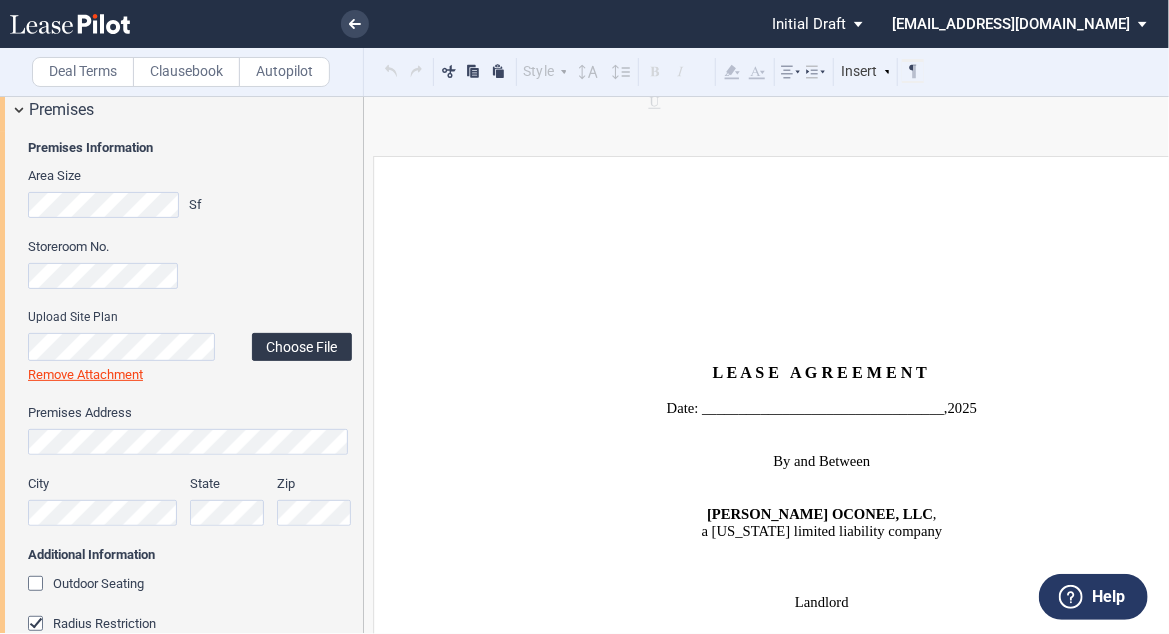 click on "Choose File" 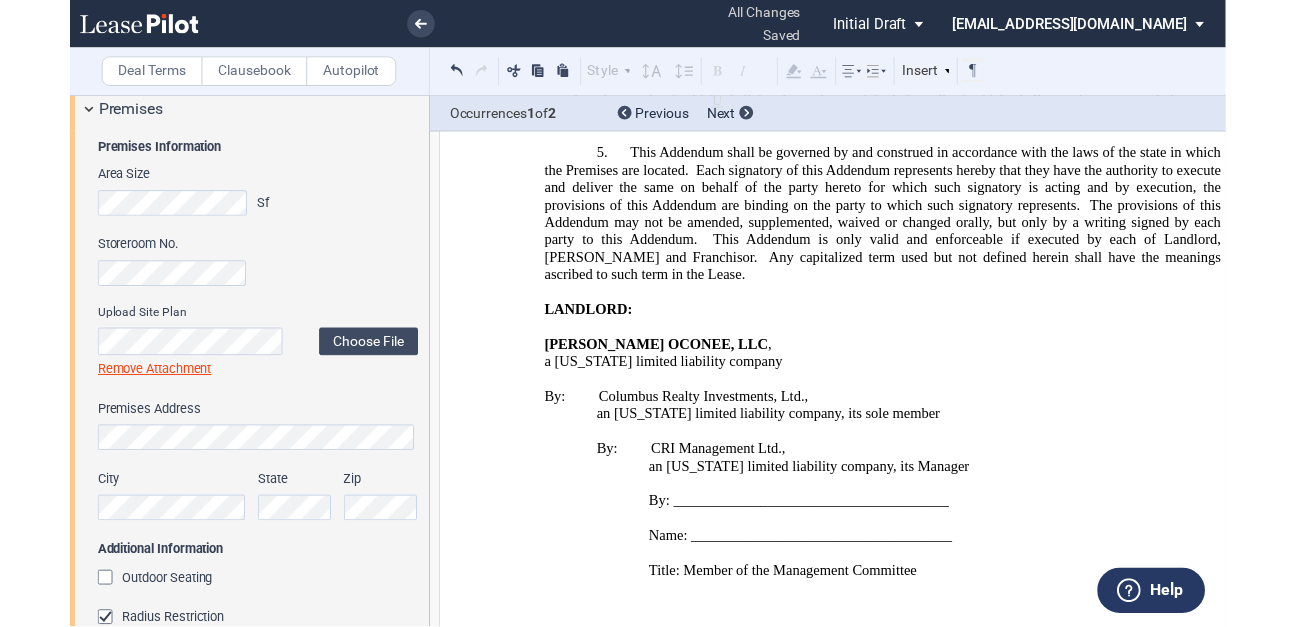 scroll, scrollTop: 35644, scrollLeft: 0, axis: vertical 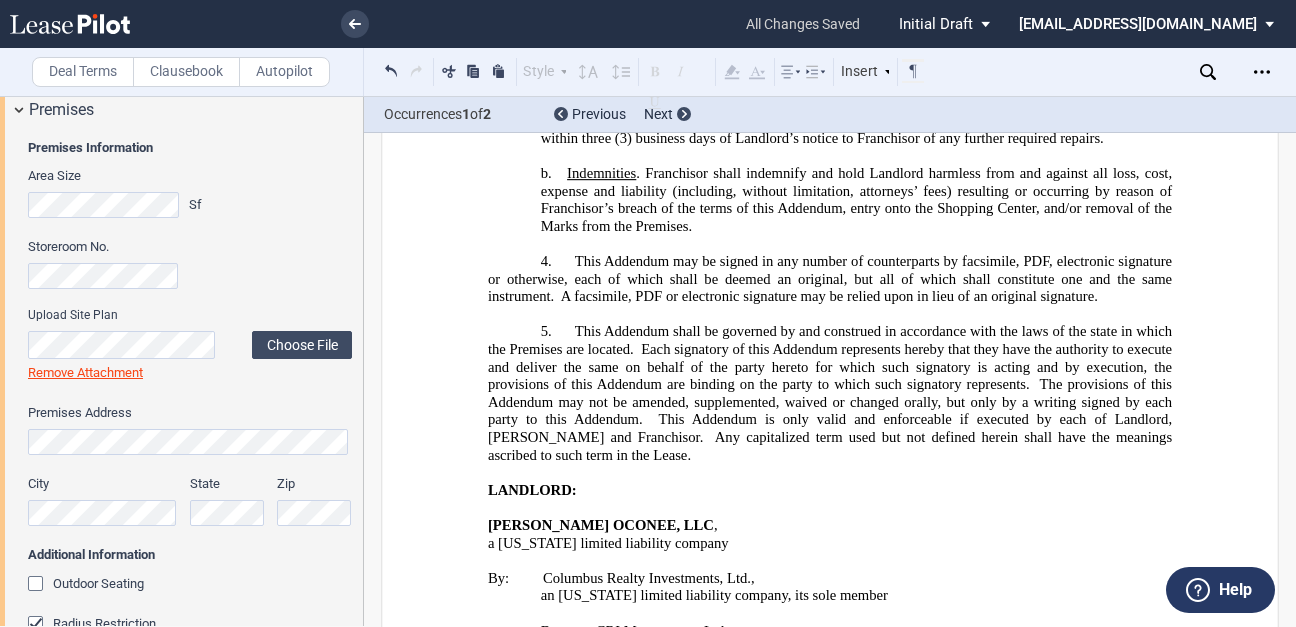 click 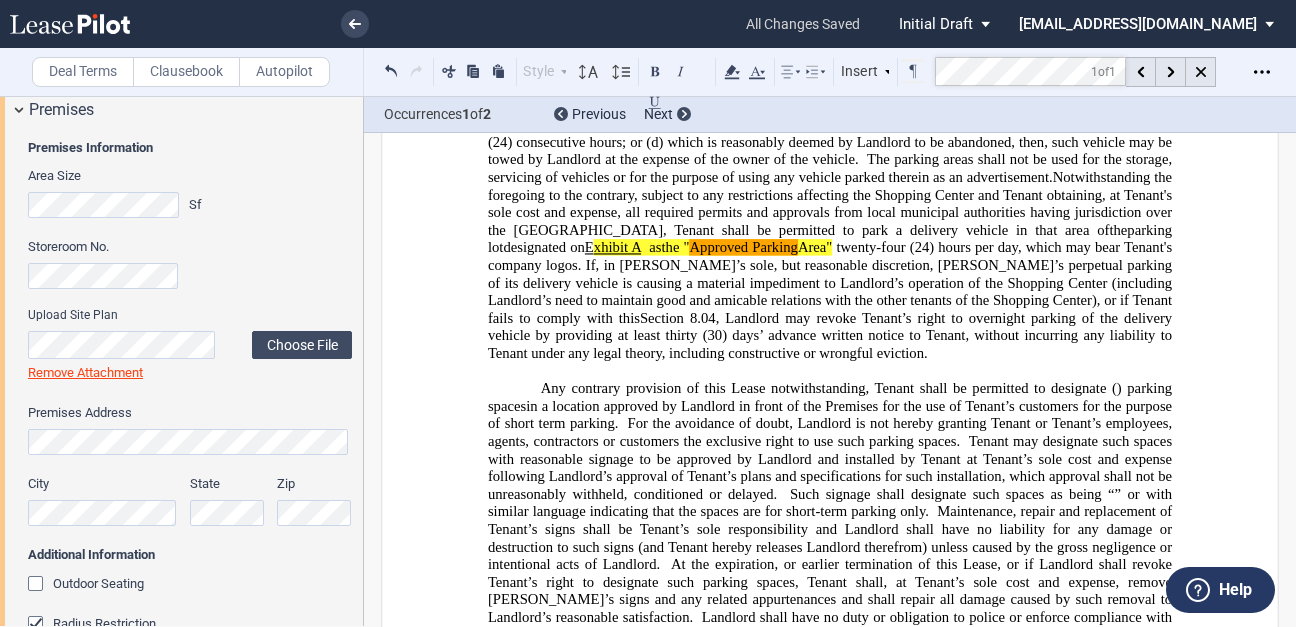 scroll, scrollTop: 14120, scrollLeft: 0, axis: vertical 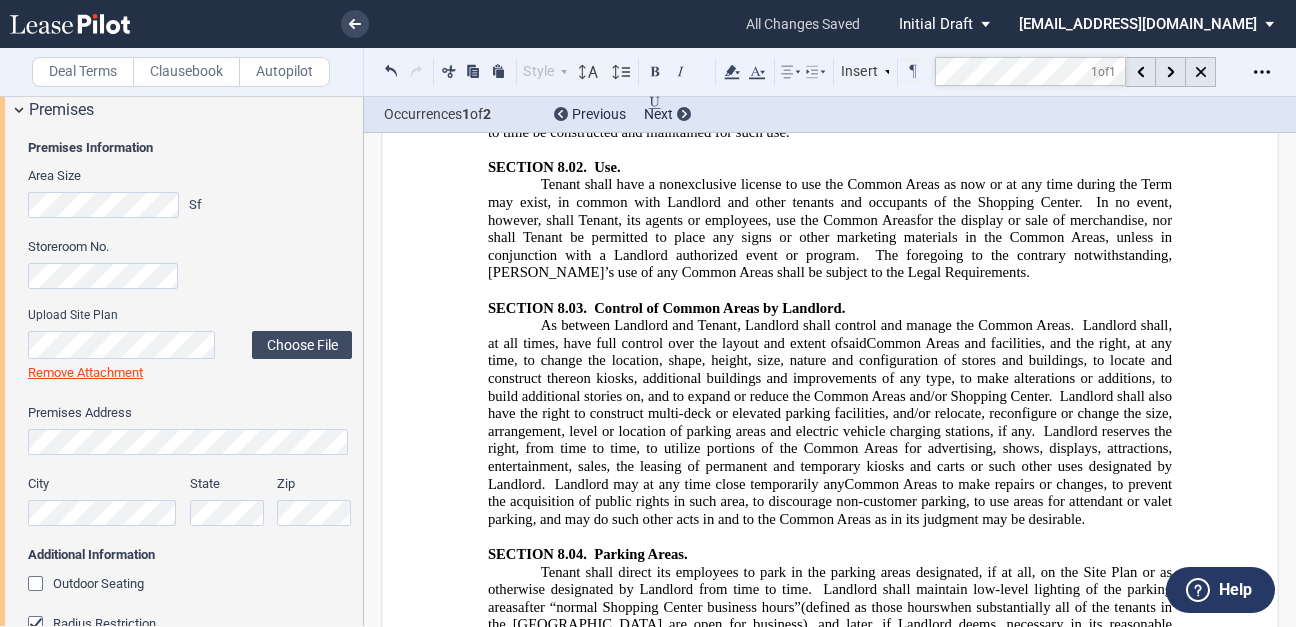click on "If, in Landlord’s sole, but reasonable discretion, Tenant’s perpetual parking of its delivery vehicle is causing a material impediment to Landlord’s operation of the Shopping Center (including Landlord’s need to maintain good and amicable relations with the other tenants of the Shopping Center), or if Tenant fails to comply with this" 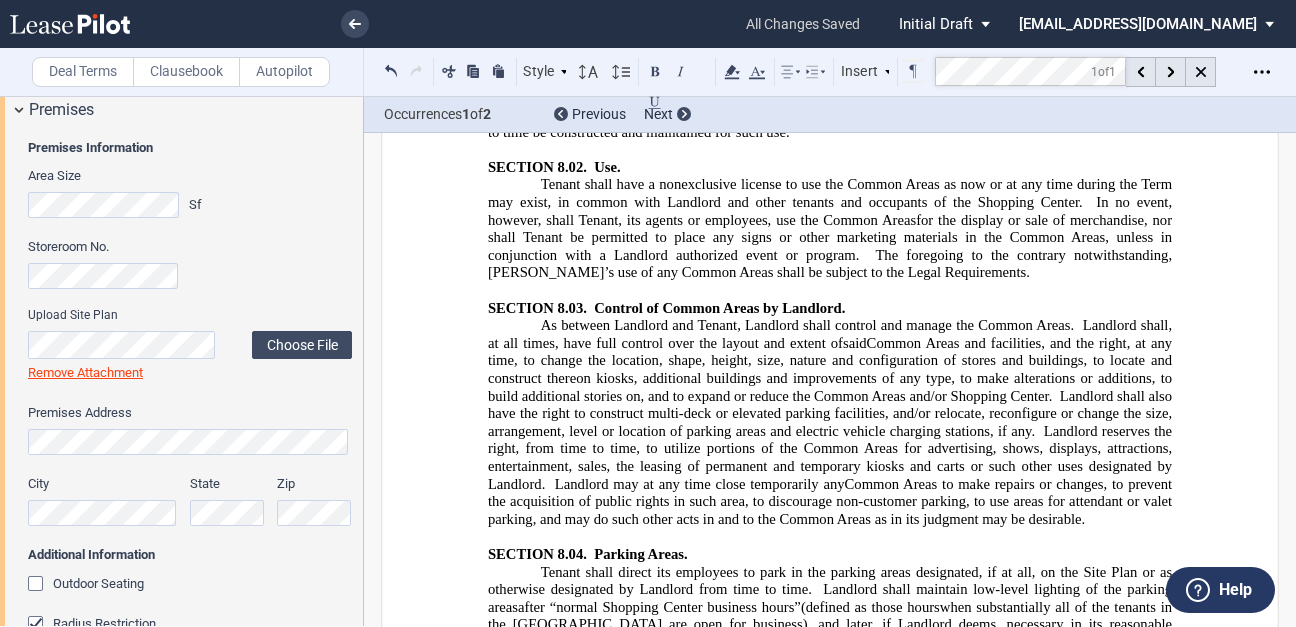 drag, startPoint x: 458, startPoint y: 302, endPoint x: 738, endPoint y: 295, distance: 280.0875 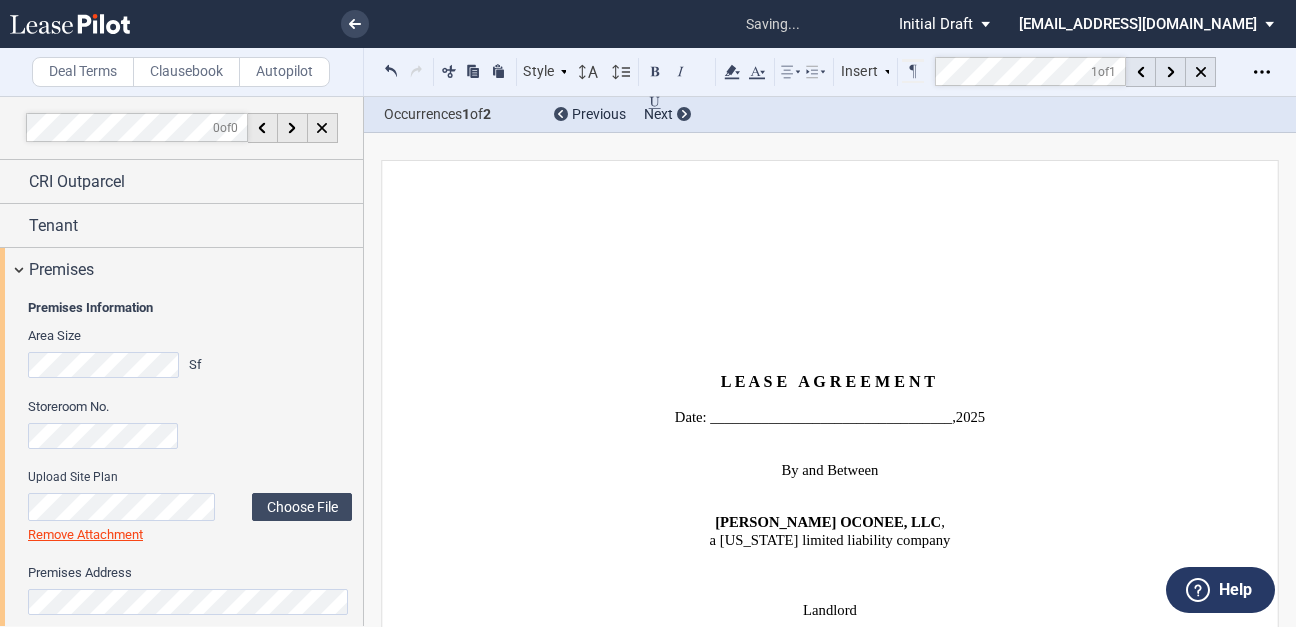scroll, scrollTop: 0, scrollLeft: 0, axis: both 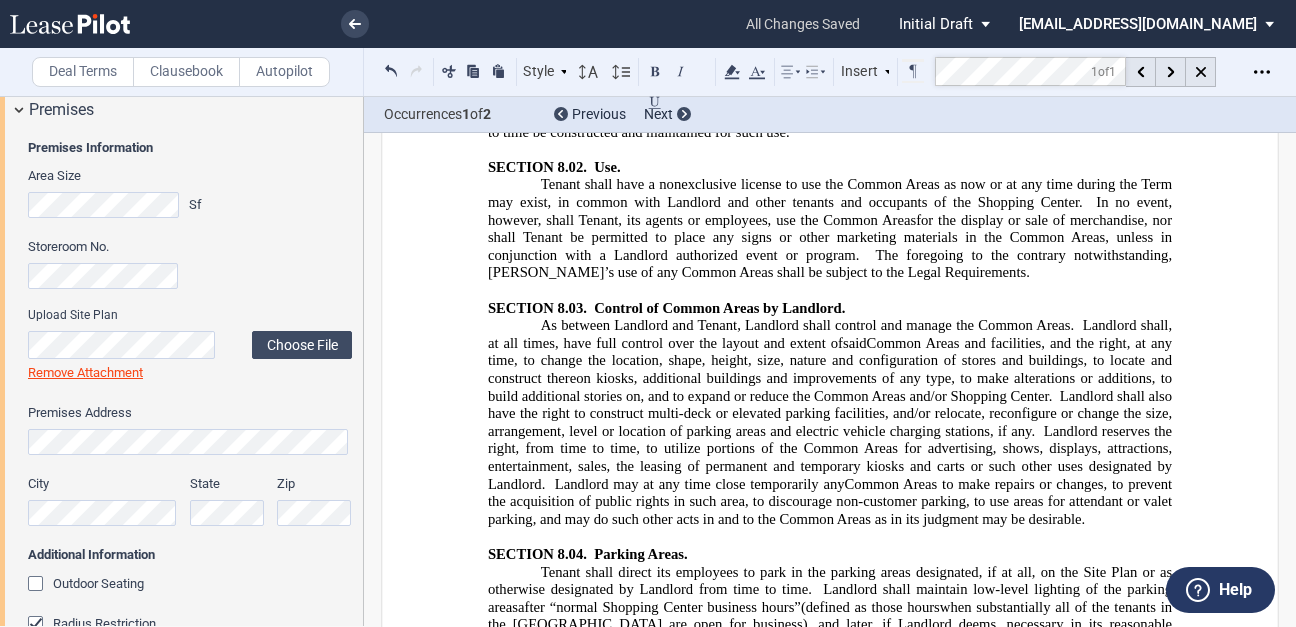 click on "parking lot" 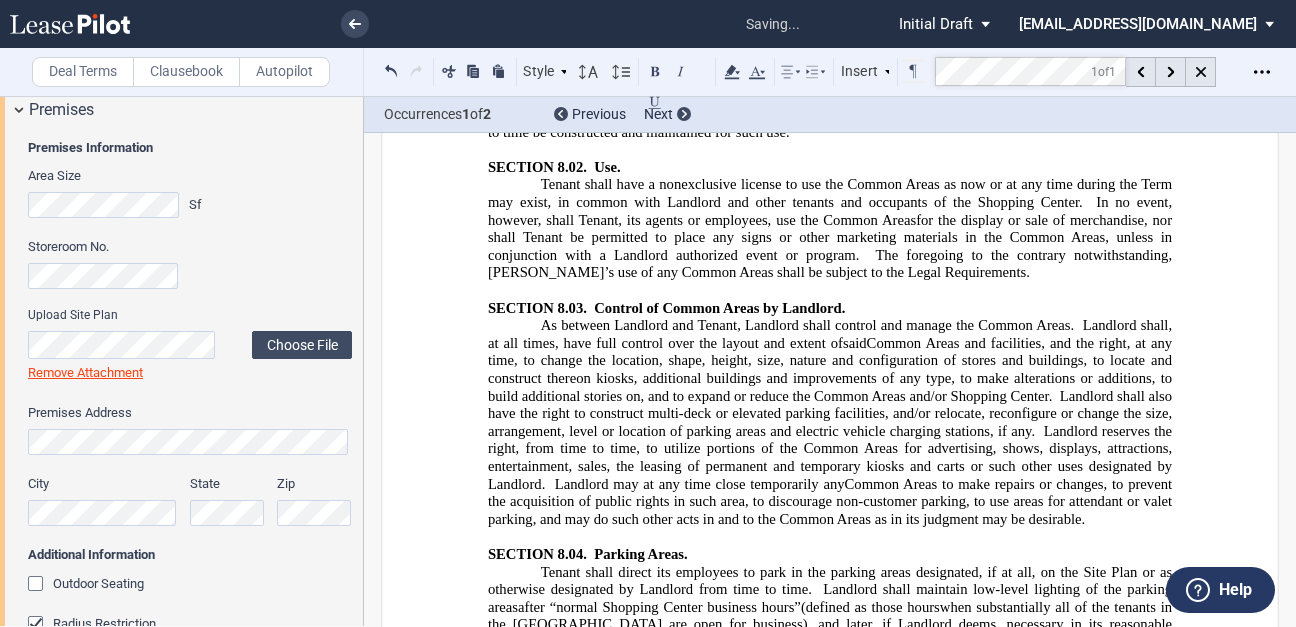 click on "Tenant shall be permitted to park a delivery vehicle in an" 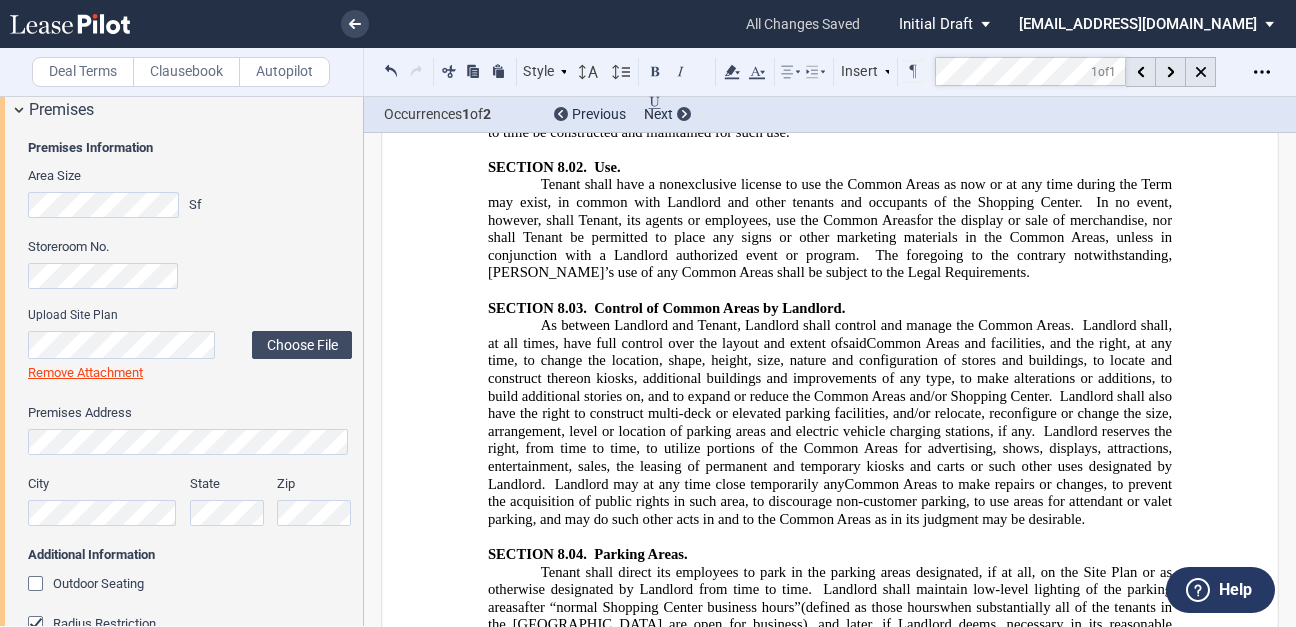 click on "Tenant shall be permitted to park a delivery vehicle  which may bear Tenant's company logos.  in an" 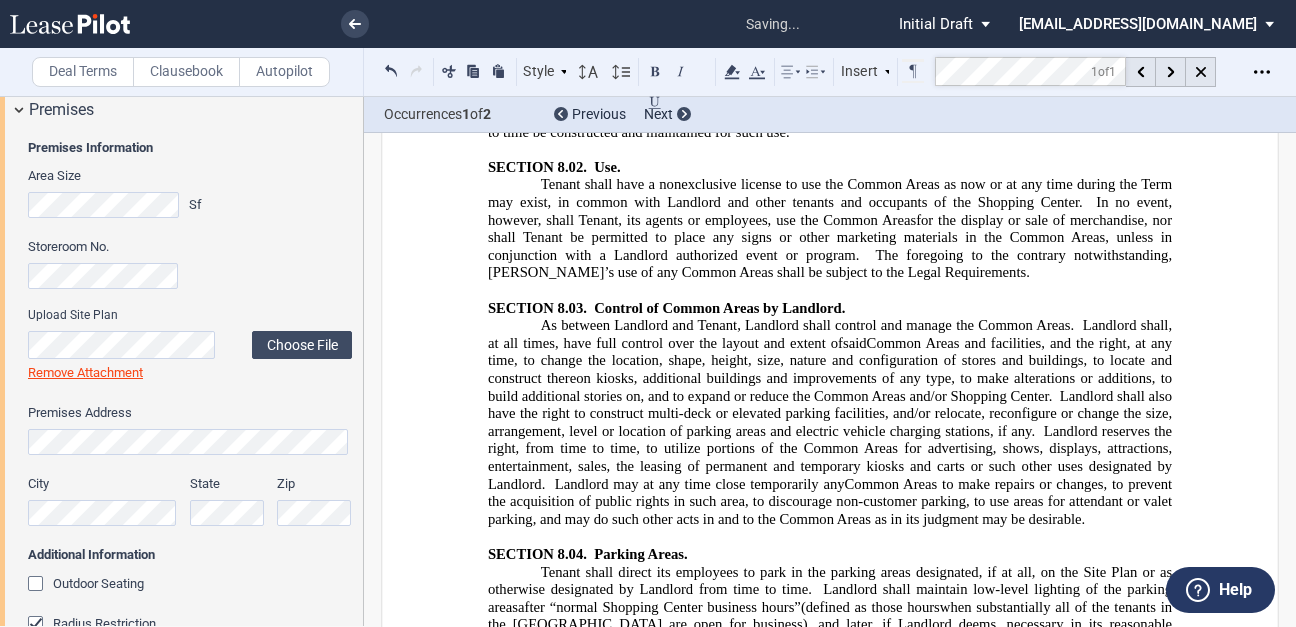 click on "Tenant shall be permitted to continupusly park a delivery vehicle  which may bear Tenant's company logos,  in an" 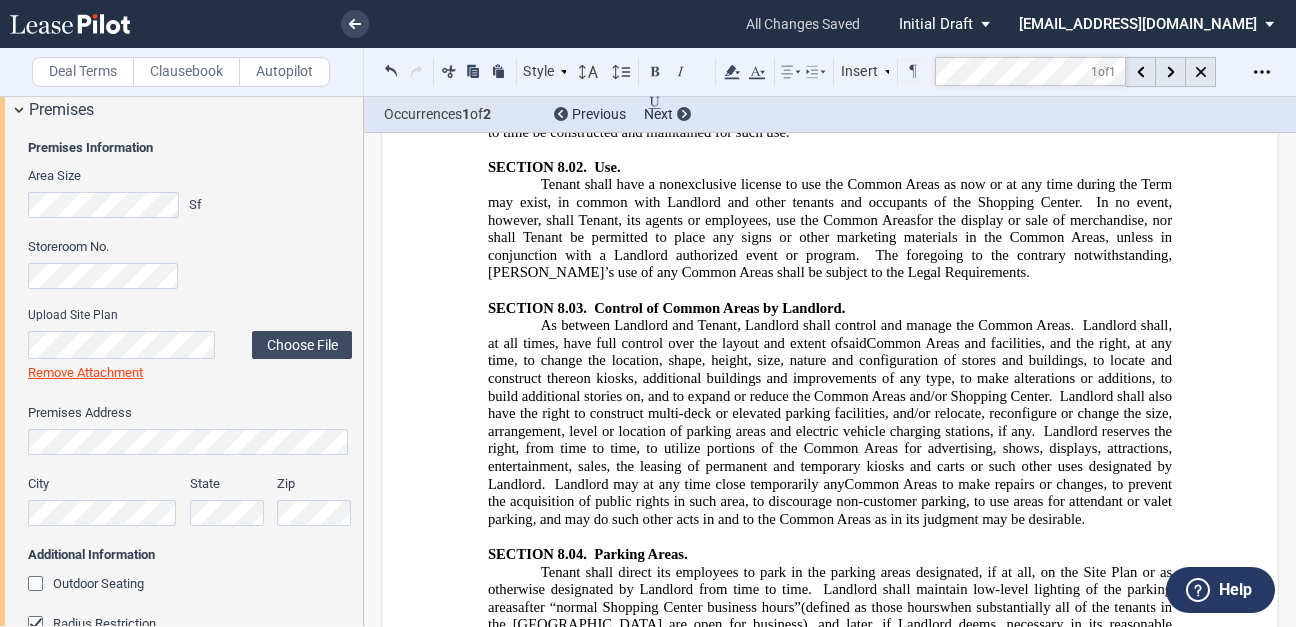 click on "Tenant shall be permitted to continupusly park a delivery vehicle  which may bear Tenant's company logos,  in an" 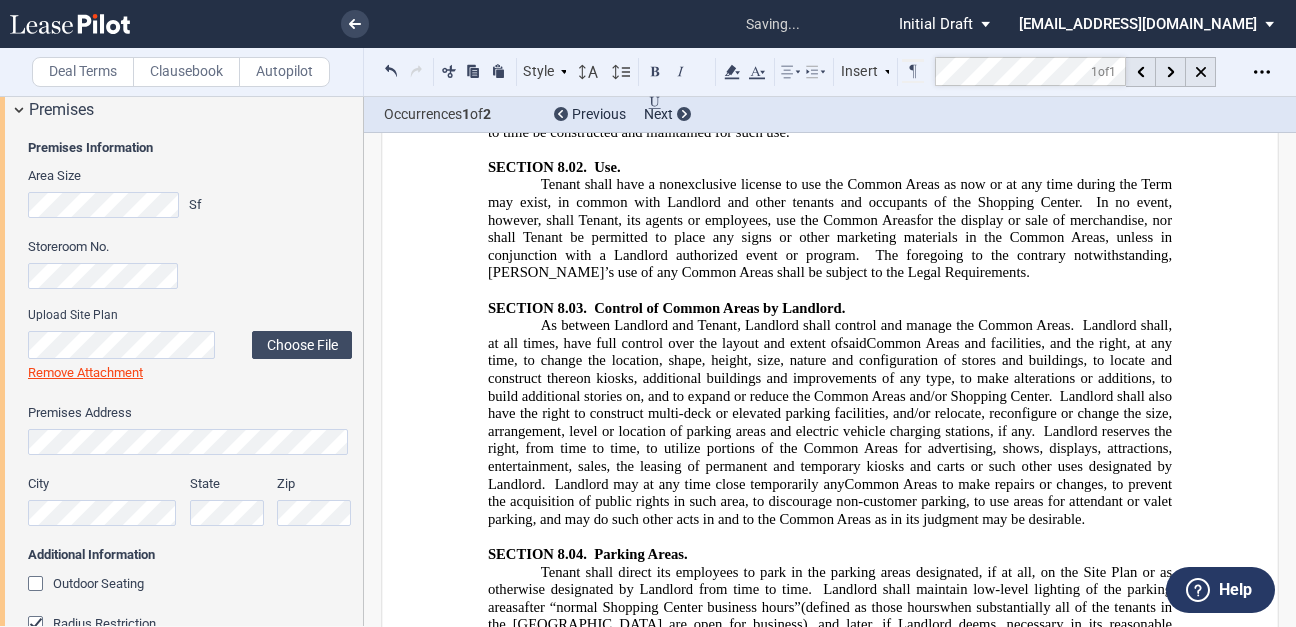 click on ", Landlord may revoke Tenant’s right to overnight parking of the delivery vehicle by providing at least thirty" 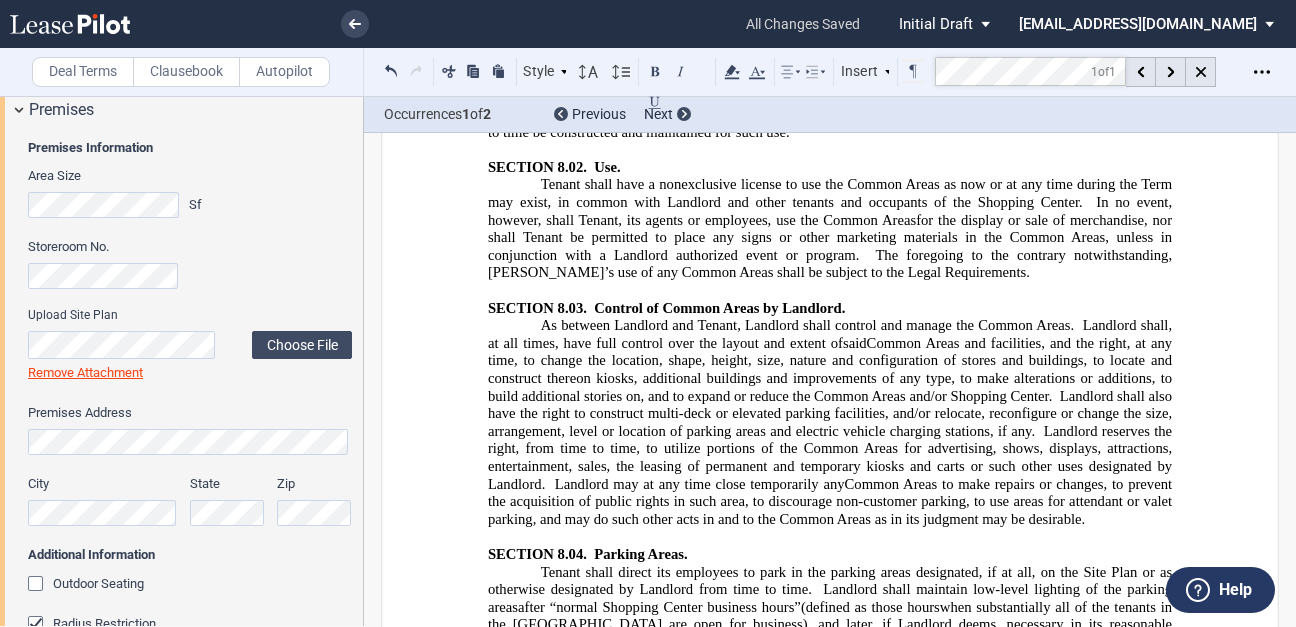 click on ".  If, in Landlord’s sole, but reasonable discretion, Tenant’s perpetual parking of its delivery vehicle is causing a material impediment to Landlord’s operation of the Shopping Center (including Landlord’s need to maintain good and amicable relations with the other tenants of the Shopping Center), or if Tenant fails to comply with this  Section 8.04 , Landlord may revoke Tenant’s right to overnight parking of the delivery vehicle by providing at least thirty   (30) days’ advance written notice to Tenant, without incurring any liability to Tenant under any legal theory, including constructive or wrongful eviction." 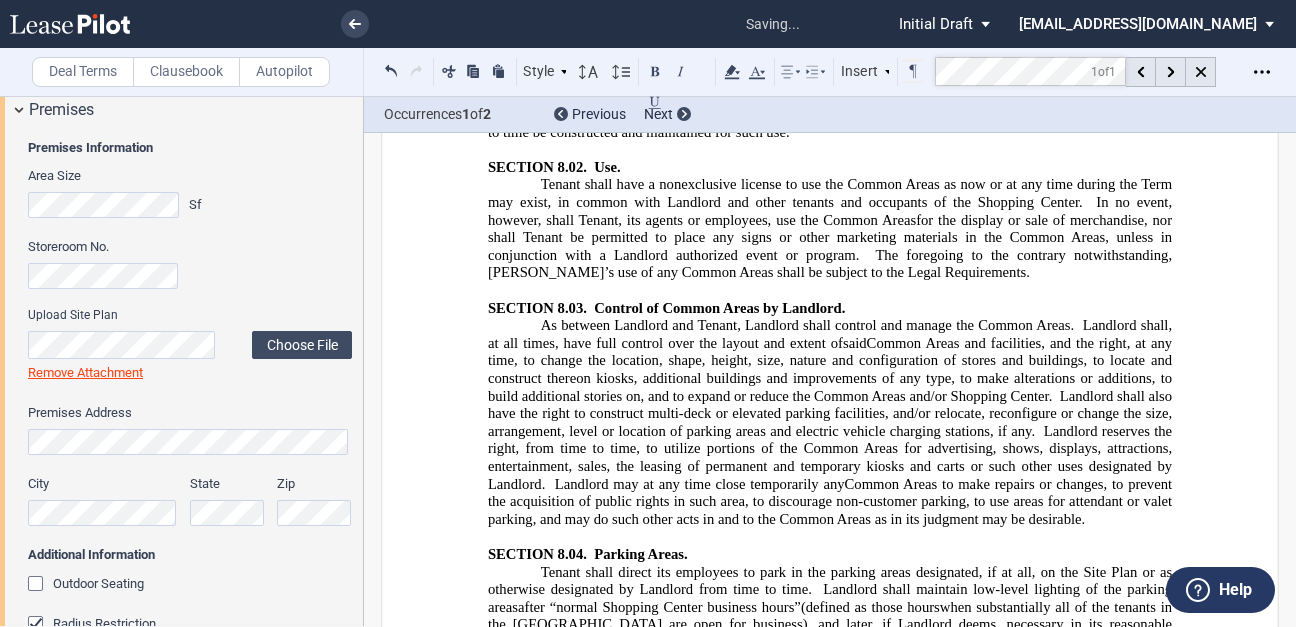 drag, startPoint x: 822, startPoint y: 280, endPoint x: 834, endPoint y: 279, distance: 12.0415945 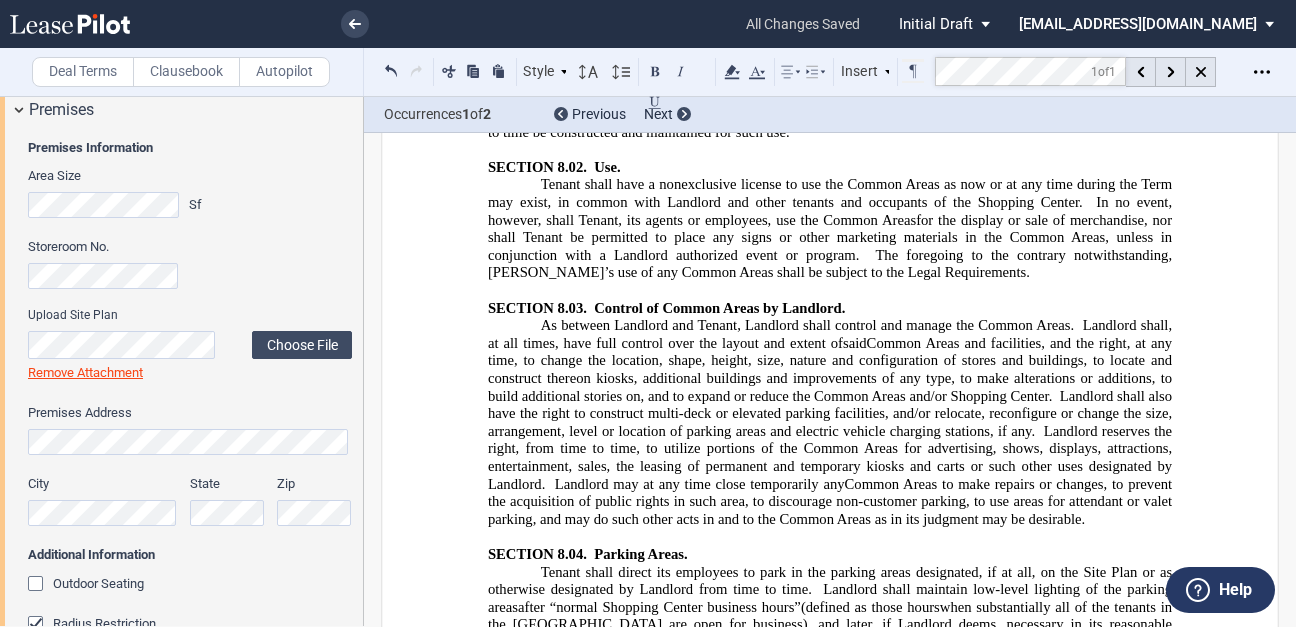 drag, startPoint x: 998, startPoint y: 293, endPoint x: 510, endPoint y: 313, distance: 488.40967 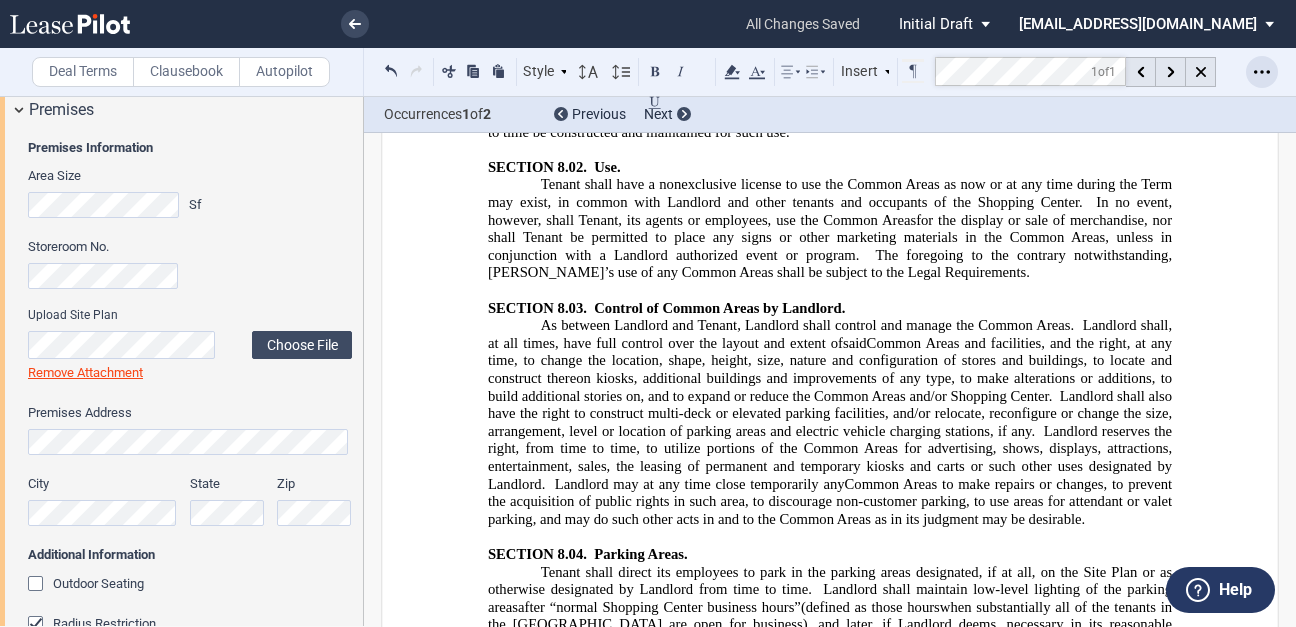 click at bounding box center (1262, 72) 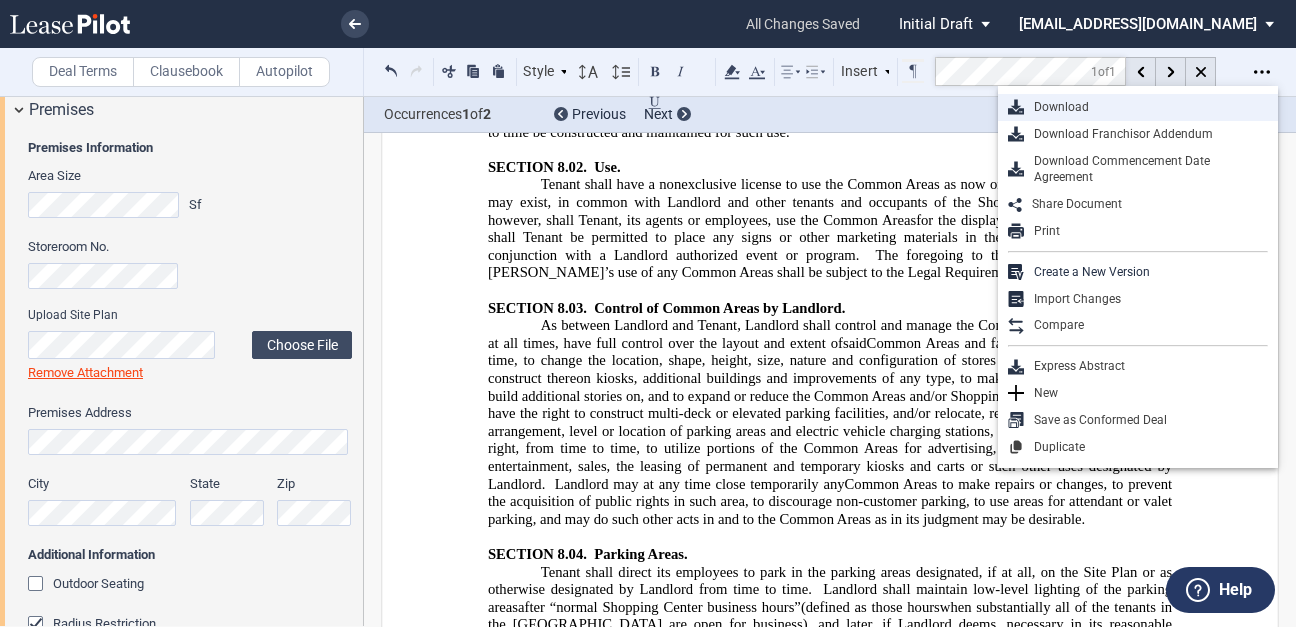 click on "Download" at bounding box center [1146, 107] 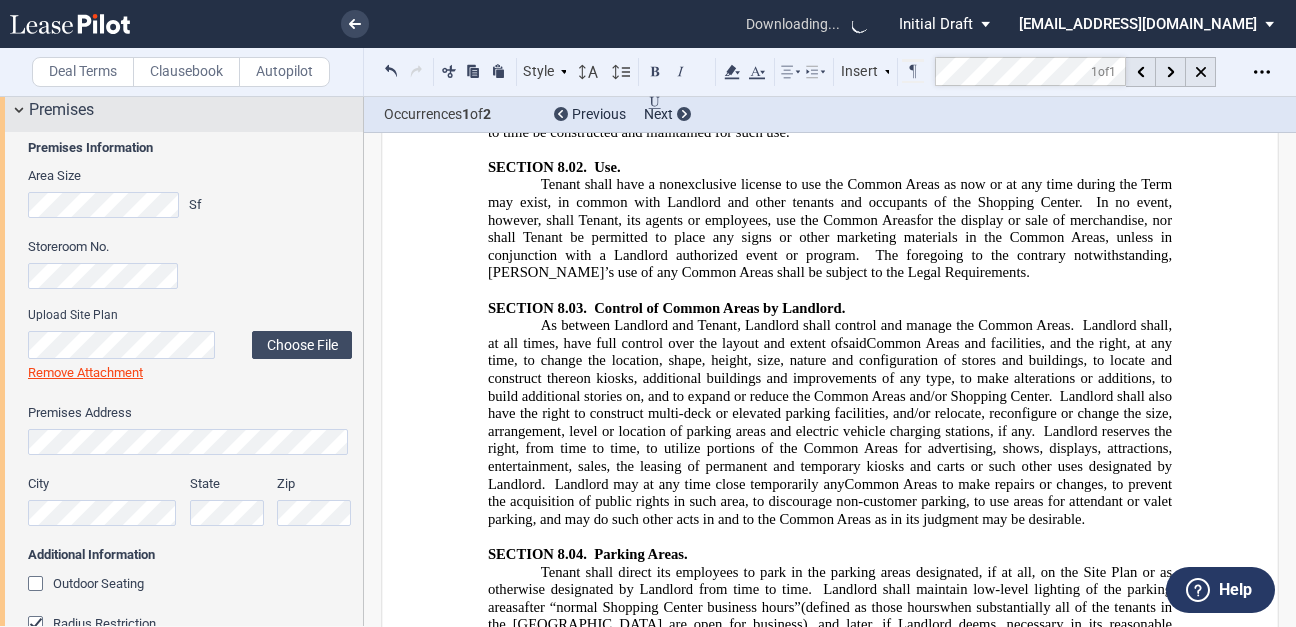 drag, startPoint x: 20, startPoint y: 161, endPoint x: 219, endPoint y: 124, distance: 202.41048 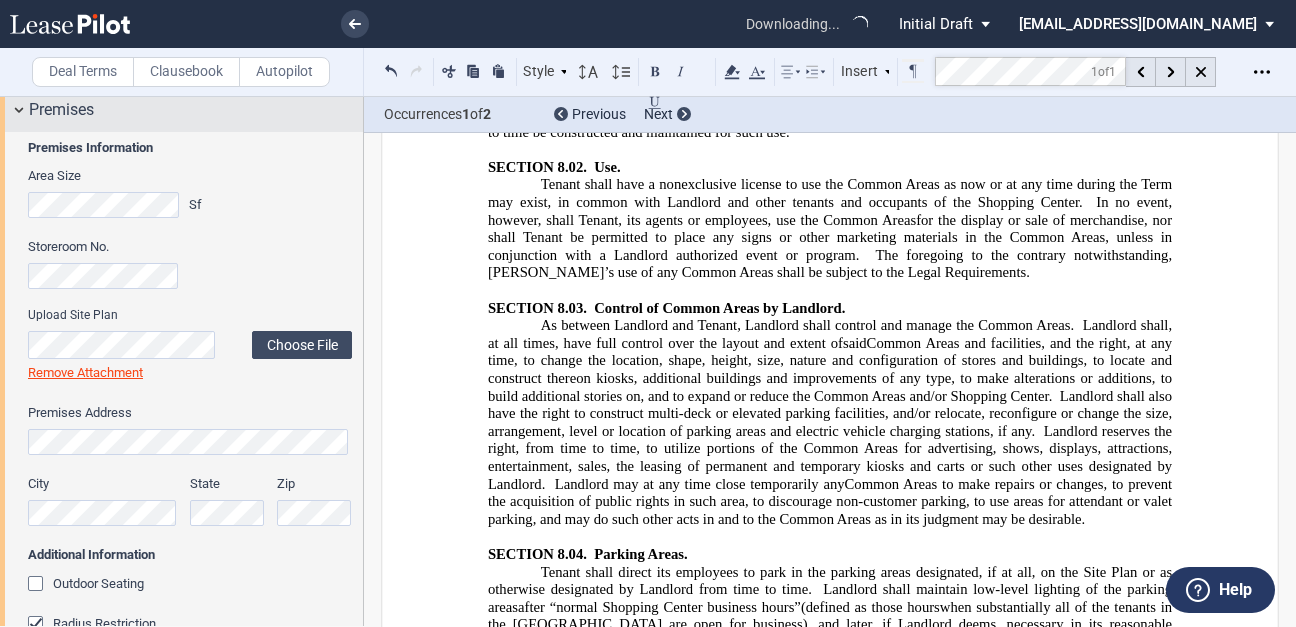 click on "Premises
Premises Information
Area Size
Sf
Storeroom No.
Upload Site Plan
Choose File
Loading
Remove Attachment
Premises Address
City" at bounding box center (181, 470) 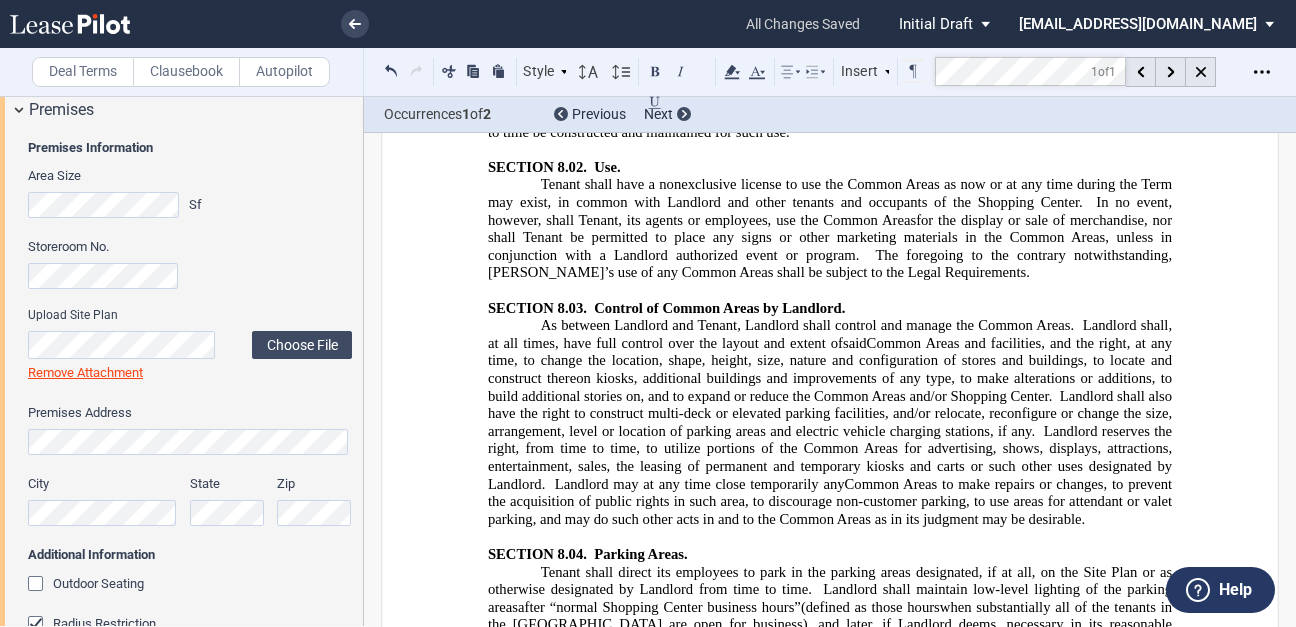 click on "The parking areas shall not be used for the storage, servicing of vehicles or for the purpose of using any vehicle parked therein as an advertisement.   Notwithstanding the foregoing to the contrary, s ubject to any restrictions affecting the Shopping Center and Tenant obtaining, at Tenant's sole cost and expense, all required permits and approvals from local municipal authorities having jurisdiction over the Shopping Center,   Tenant shall be permitted to continuously park a delivery vehicle  which may bear Tenant's company logos,  in an  area of  the  parking lot to be  designated by Landlord away from the first few rows of parking closes to the Premises.    If, in Landlord’s sole, but reasonable discretion, Tenant’s overnight parking of its delivery vehicle is causing a material impediment to Landlord’s operation of the Shopping Center (including Landlord’s need to maintain good and amicable relations with the other tenants of the Shopping Center), or if Tenant fails to comply with this" 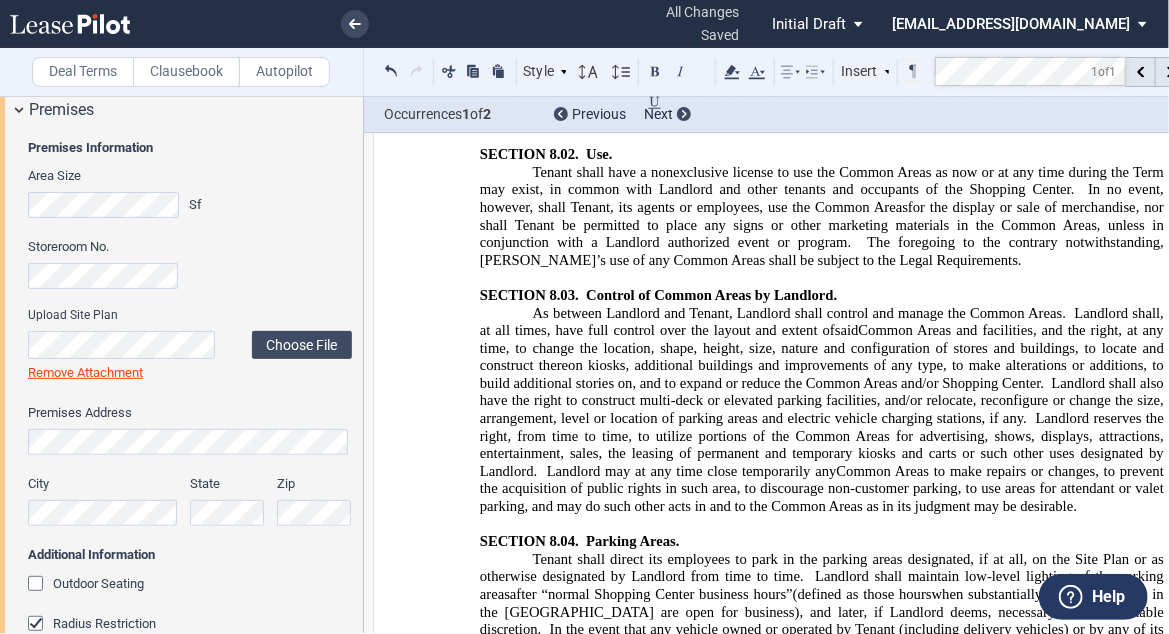 drag, startPoint x: 585, startPoint y: 385, endPoint x: 985, endPoint y: 182, distance: 448.56326 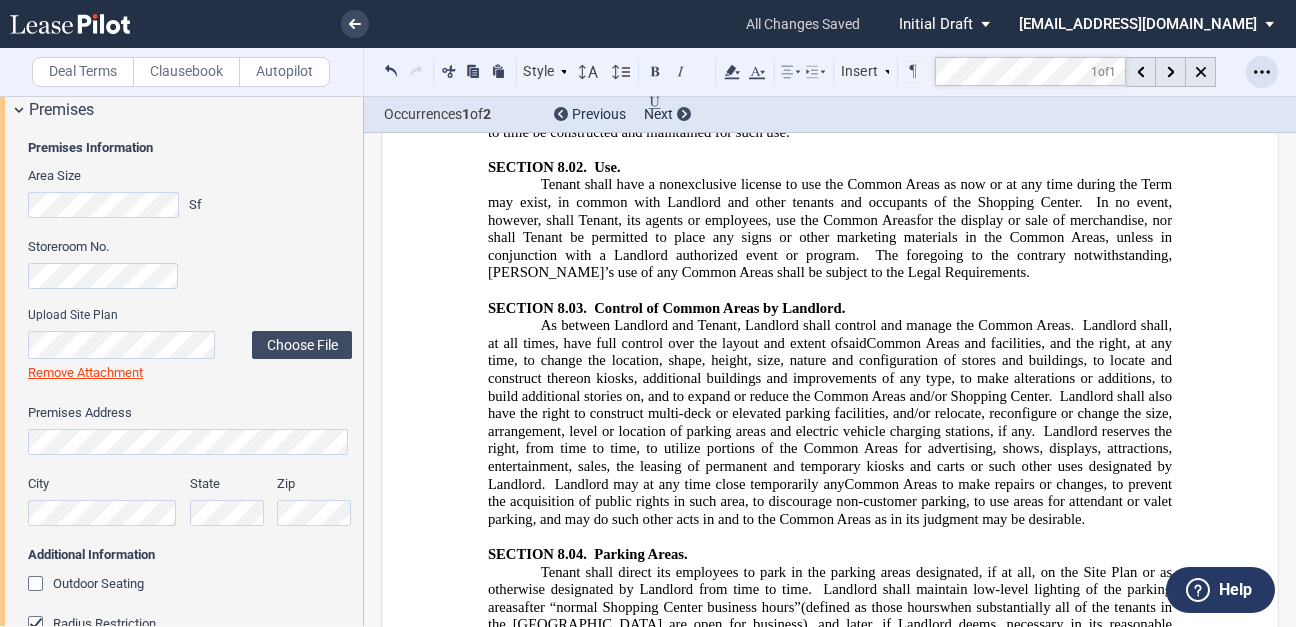 click 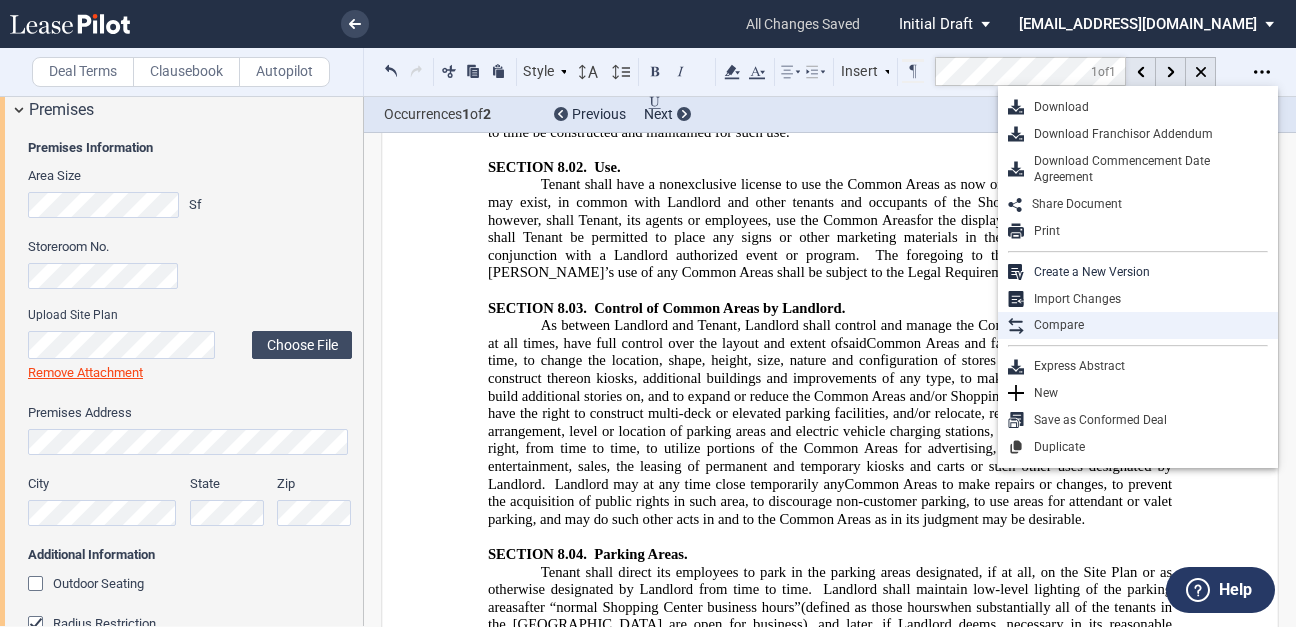 click on "Compare" at bounding box center [1146, 325] 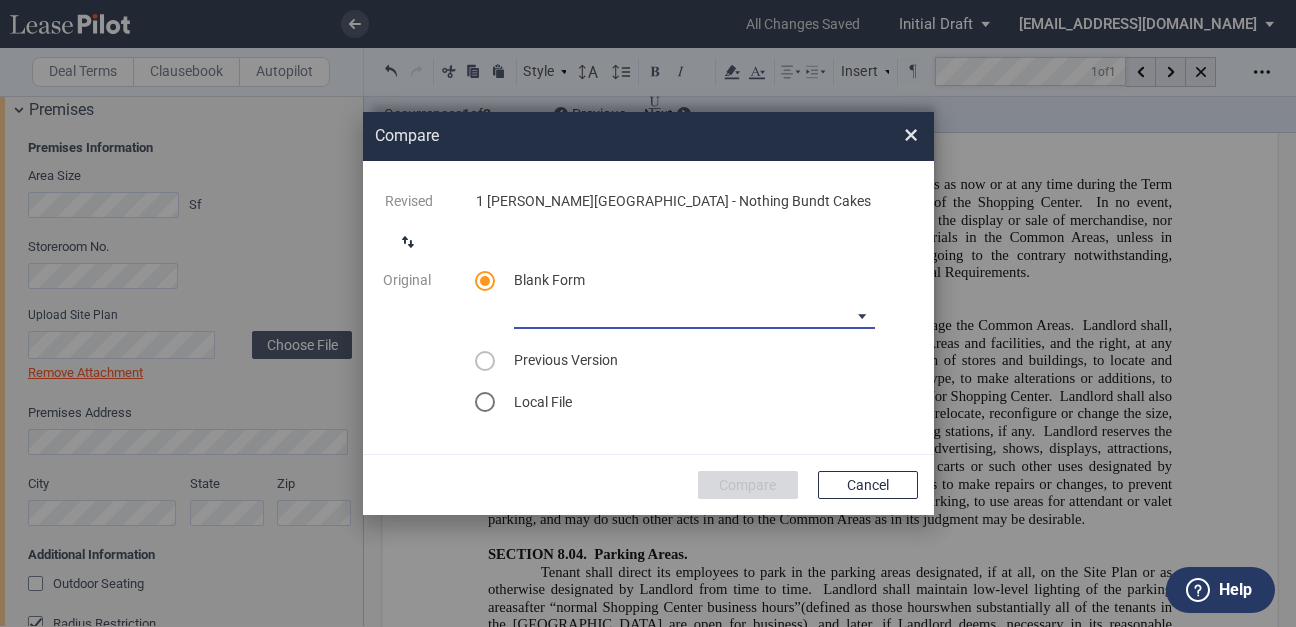 click on "CASTO North Carolina Lease Blank
CASTO Ohio Lease Blank
CASTO Hartwell Village Lease Blank
CASTO The Pointe At University Place I Lease Blank
CASTO Florida Lease Blank
CASTO Park West Village I Lease Blank
CASTO Park West Village II Lease Blank
CASTO Park West Village III Lease Blank
CASTO The Grove At Towne Center Lease Blank" at bounding box center (694, 314) 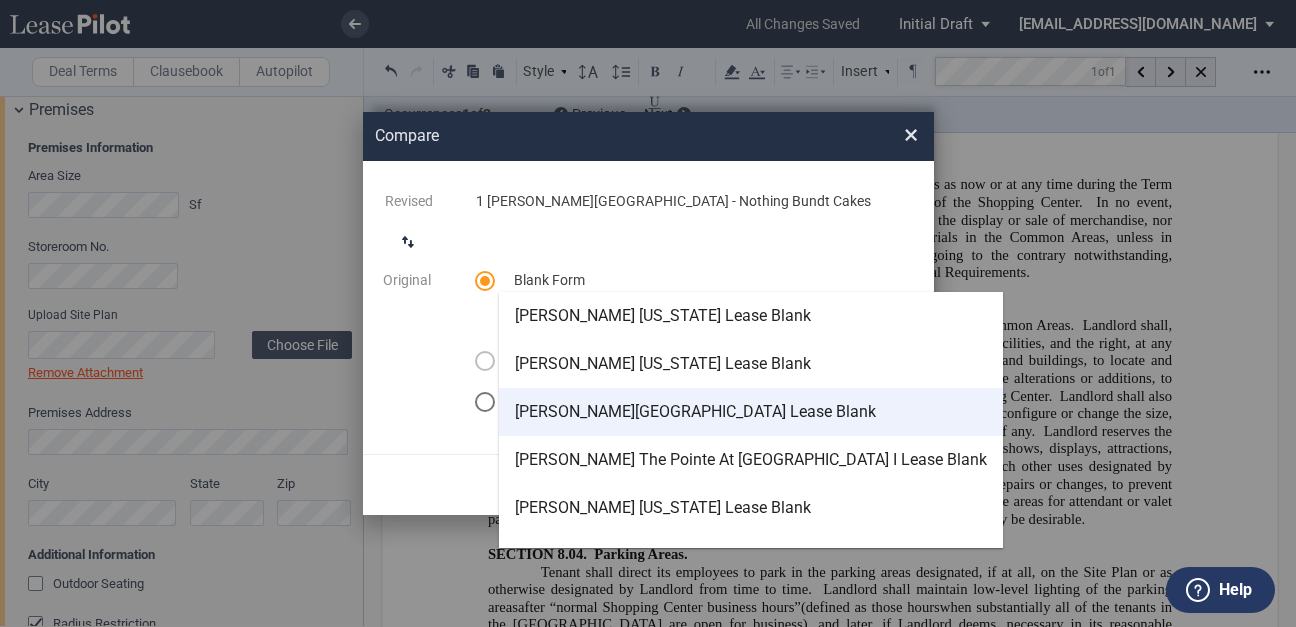 click on "CASTO Hartwell Village Lease Blank" at bounding box center [695, 412] 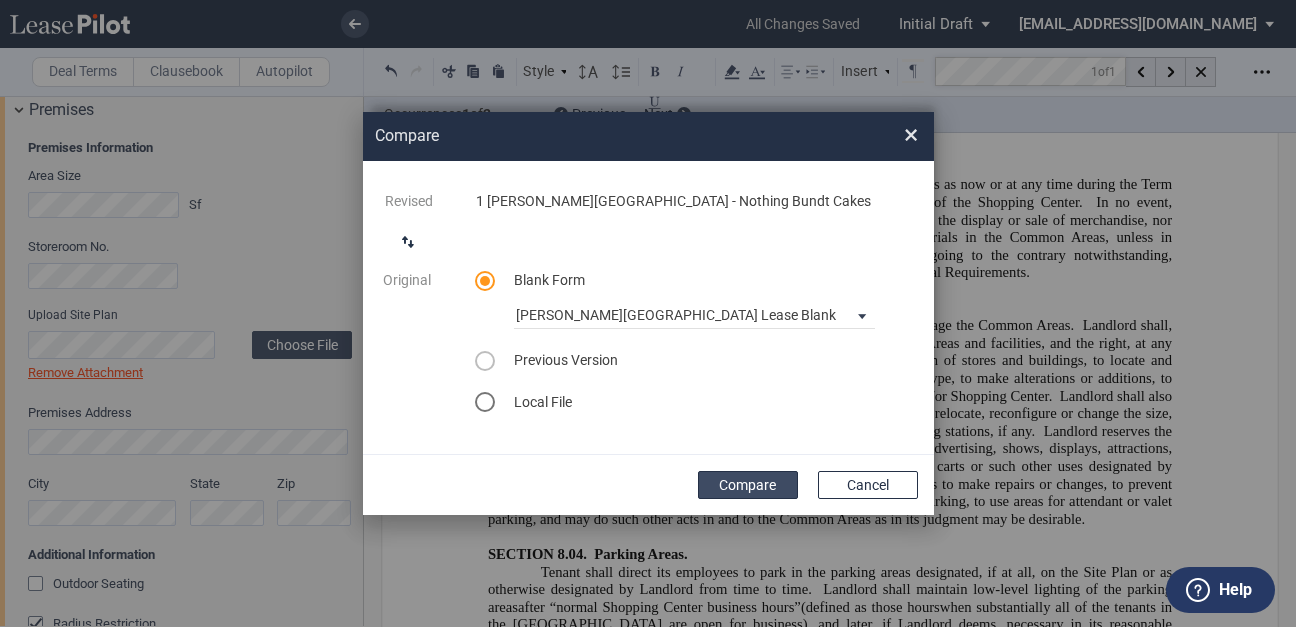 click on "Compare" 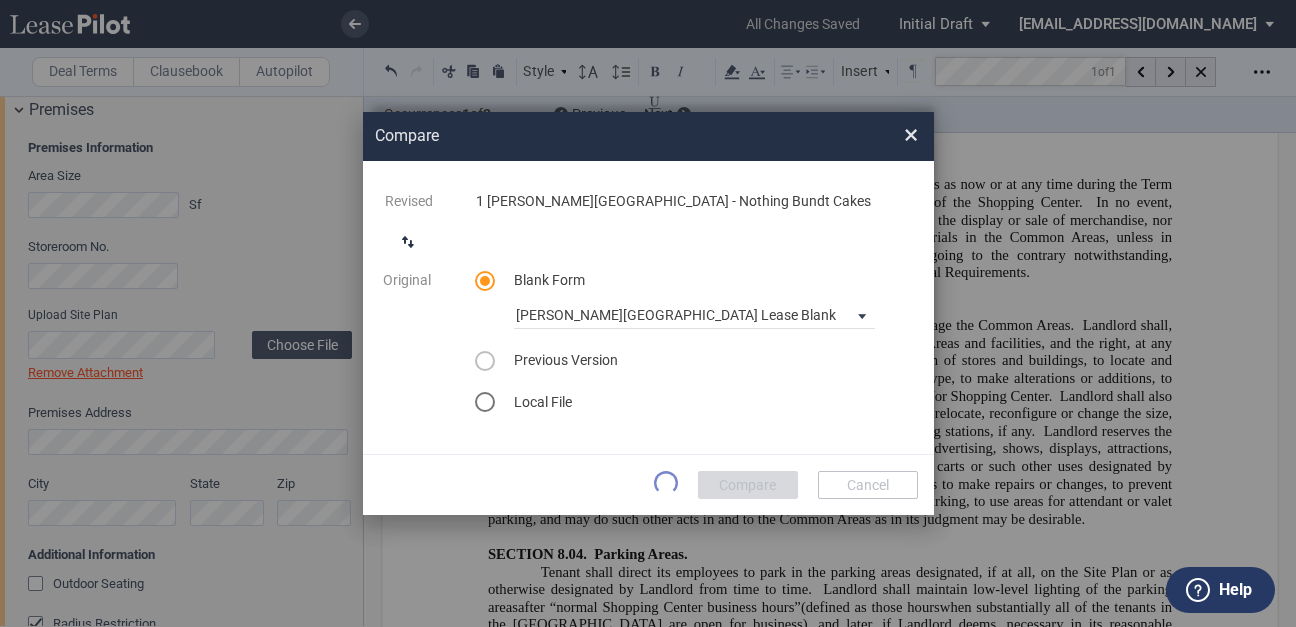 scroll, scrollTop: 0, scrollLeft: 0, axis: both 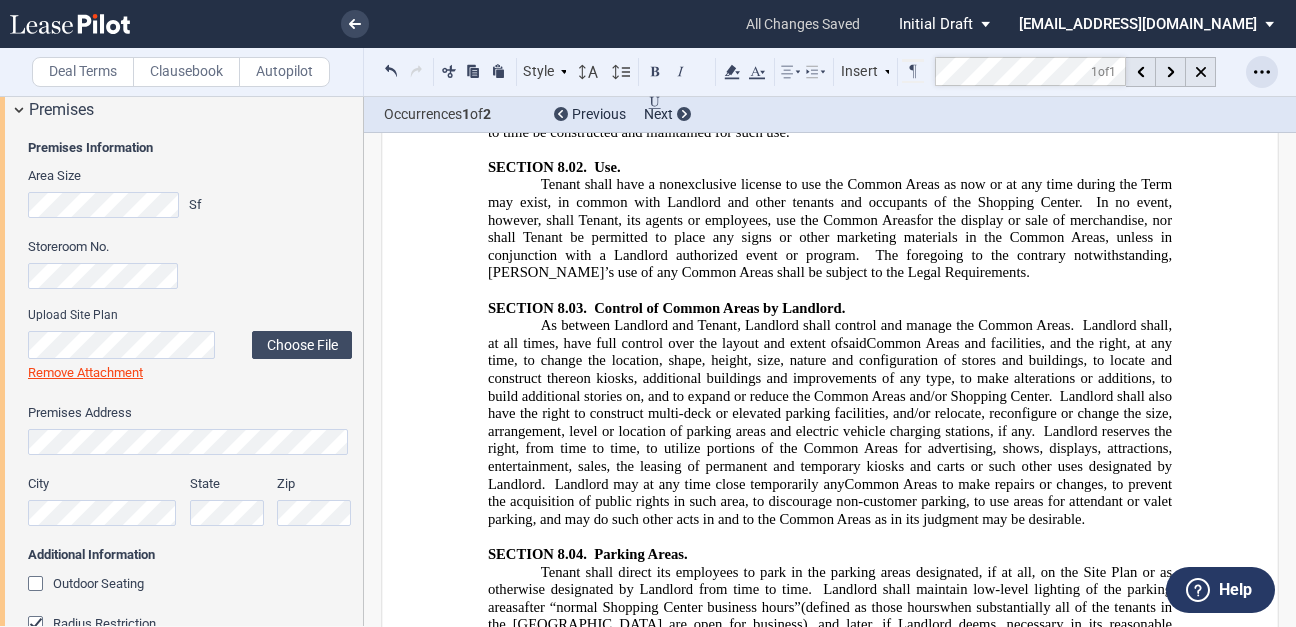 click 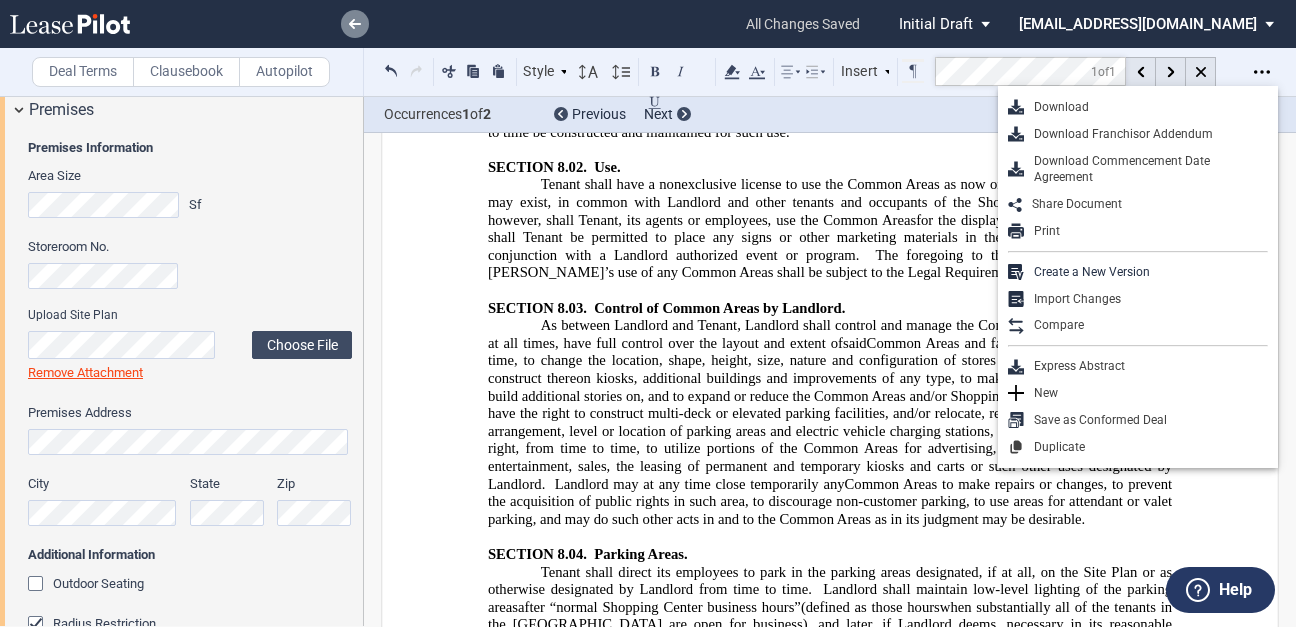 click at bounding box center (355, 24) 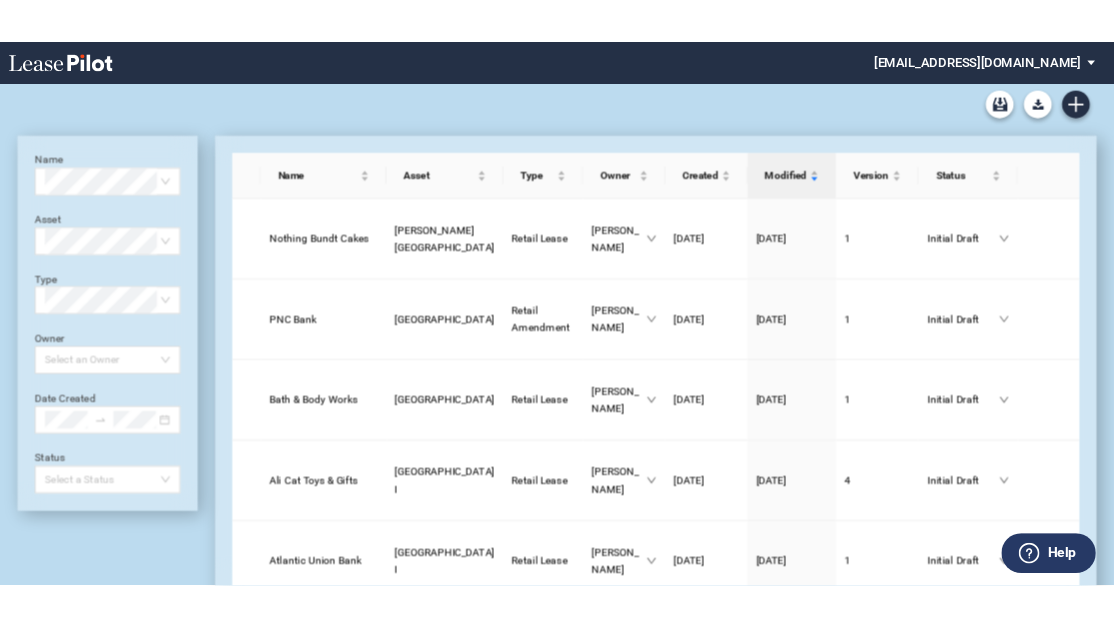 scroll, scrollTop: 0, scrollLeft: 0, axis: both 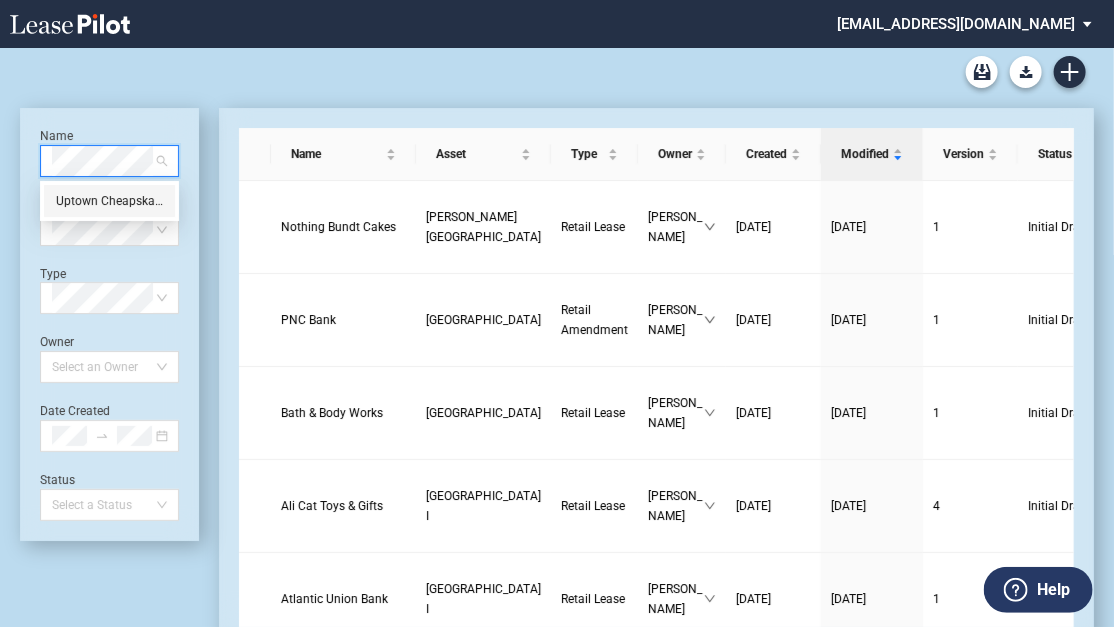 drag, startPoint x: 134, startPoint y: 201, endPoint x: 154, endPoint y: 195, distance: 20.880613 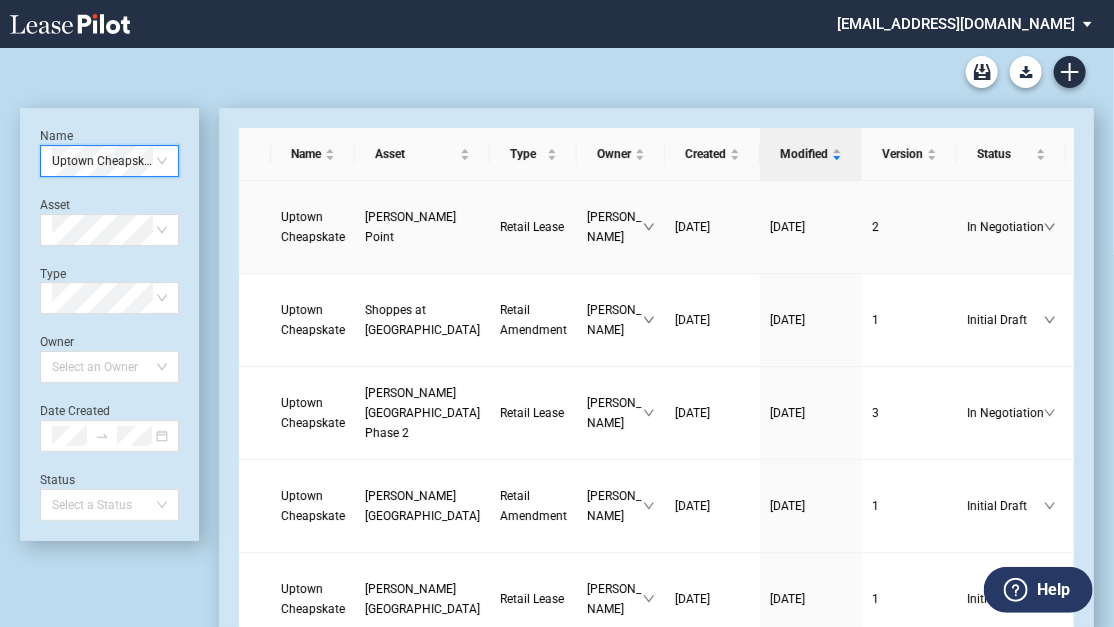 click on "Uptown Cheapskate" at bounding box center (313, 227) 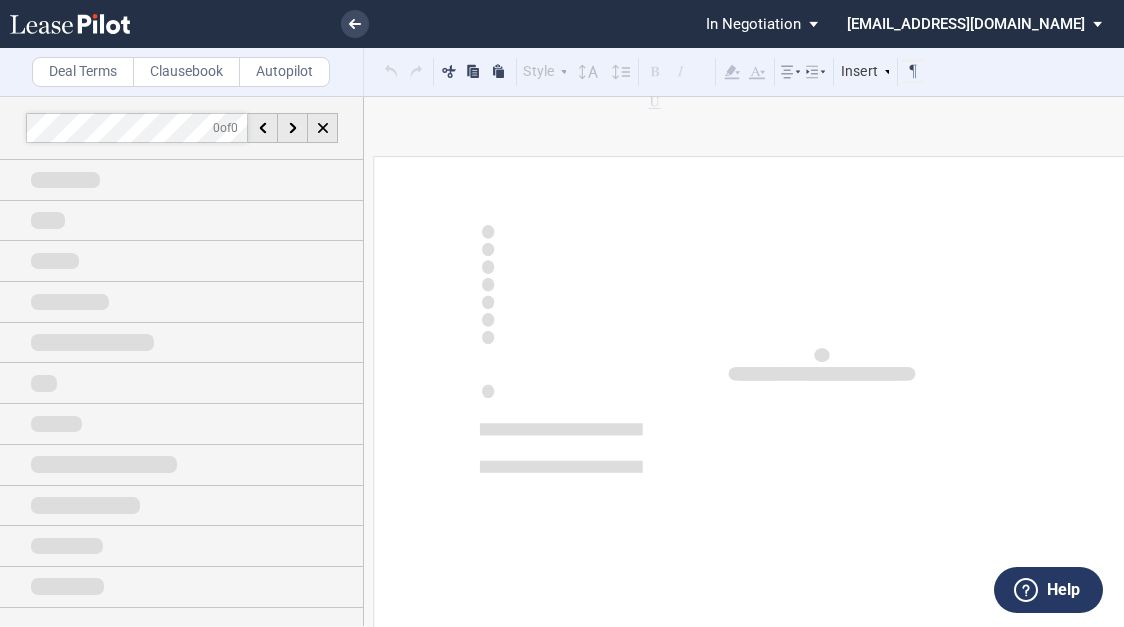scroll, scrollTop: 0, scrollLeft: 0, axis: both 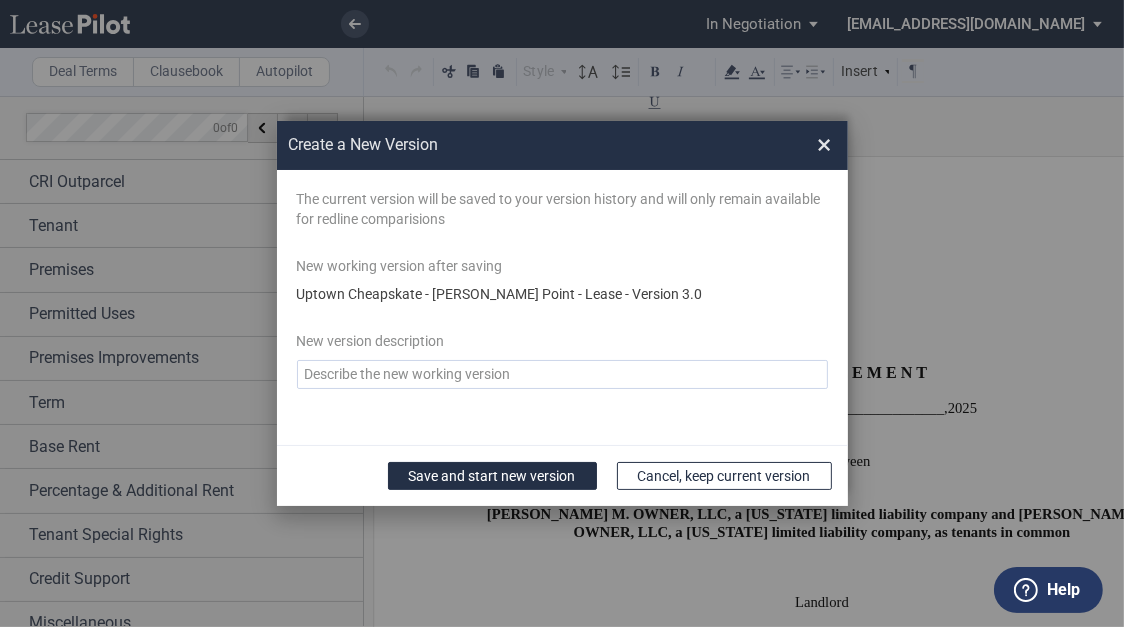 click 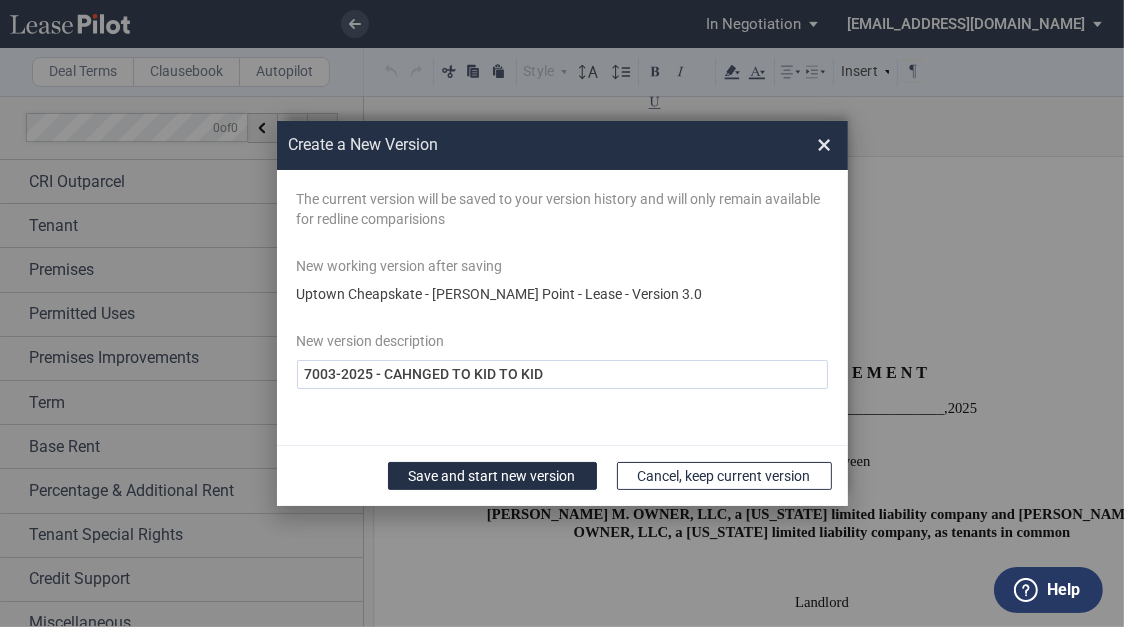 click on "7003-2025 - CAHNGED TO KID TO KID" 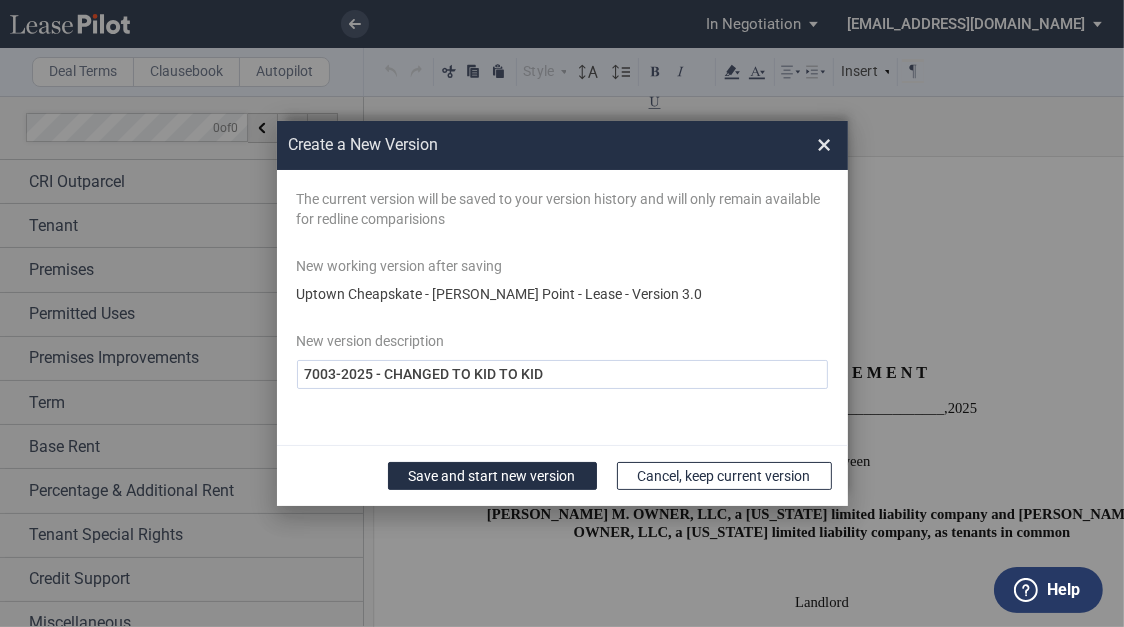 click on "7003-2025 - CHANGED TO KID TO KID" 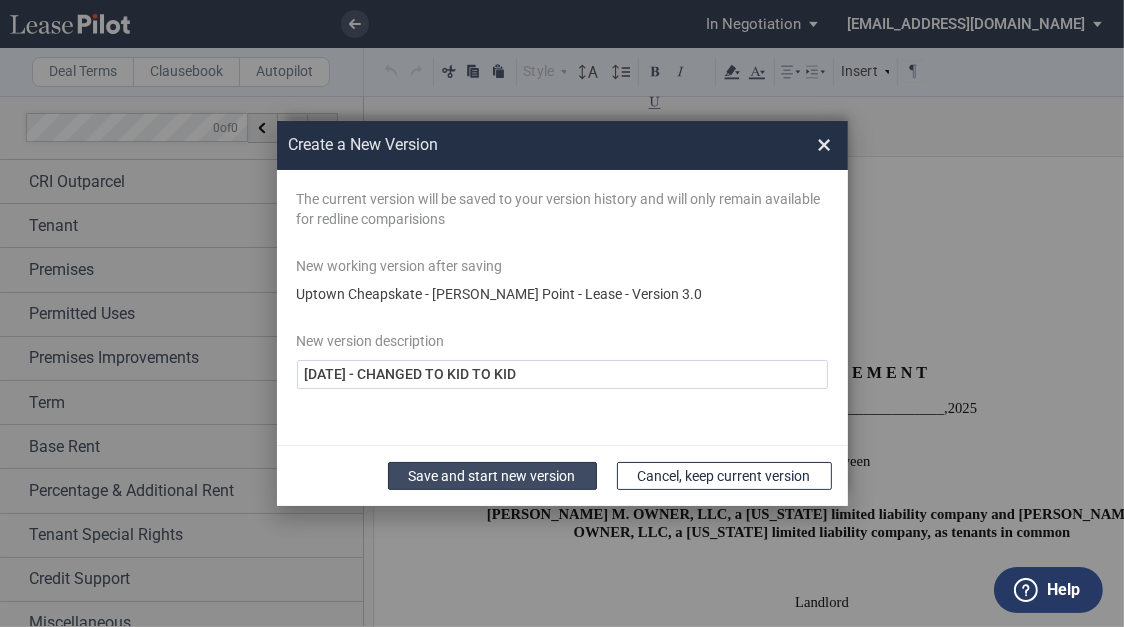 type on "[DATE] - CHANGED TO KID TO KID" 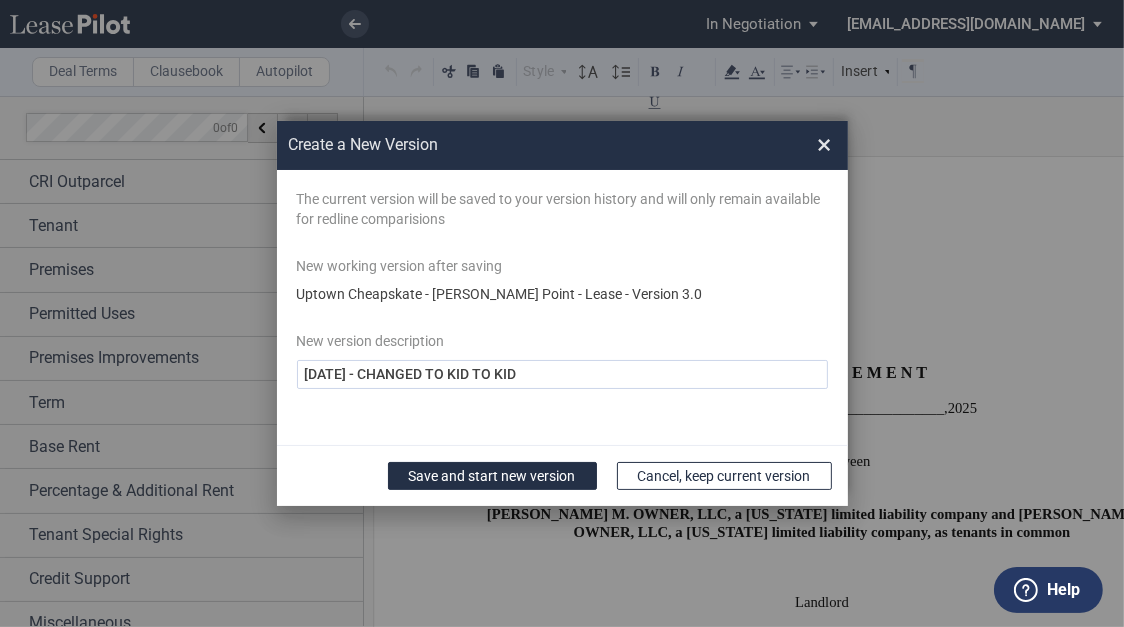 click on "[DATE] - CHANGED TO KID TO KID" 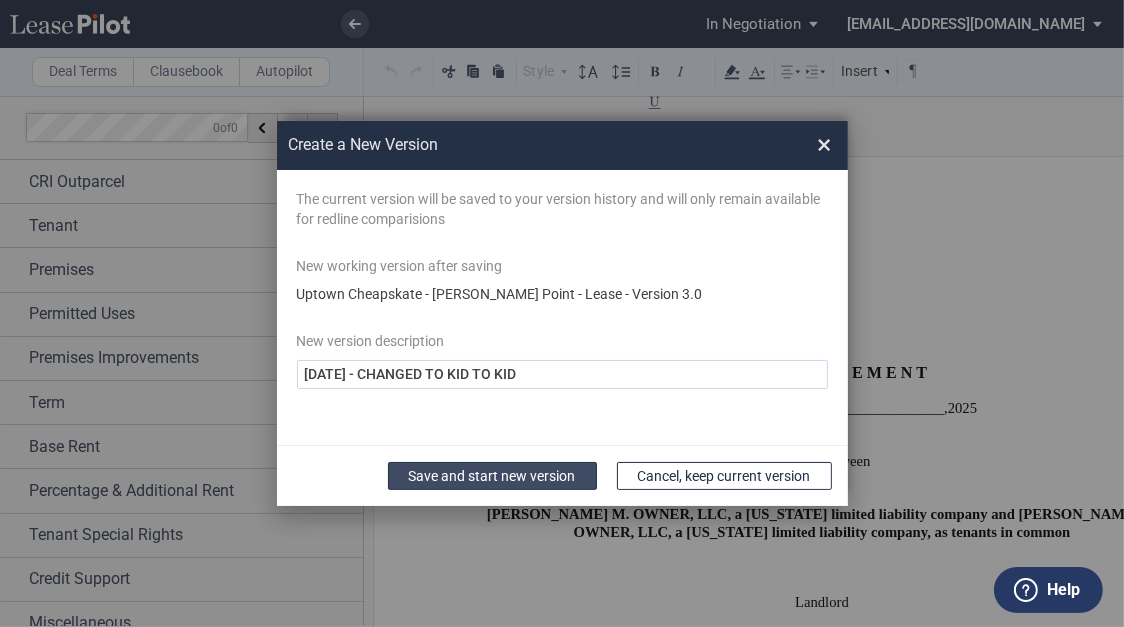 click on "Save and start new version" 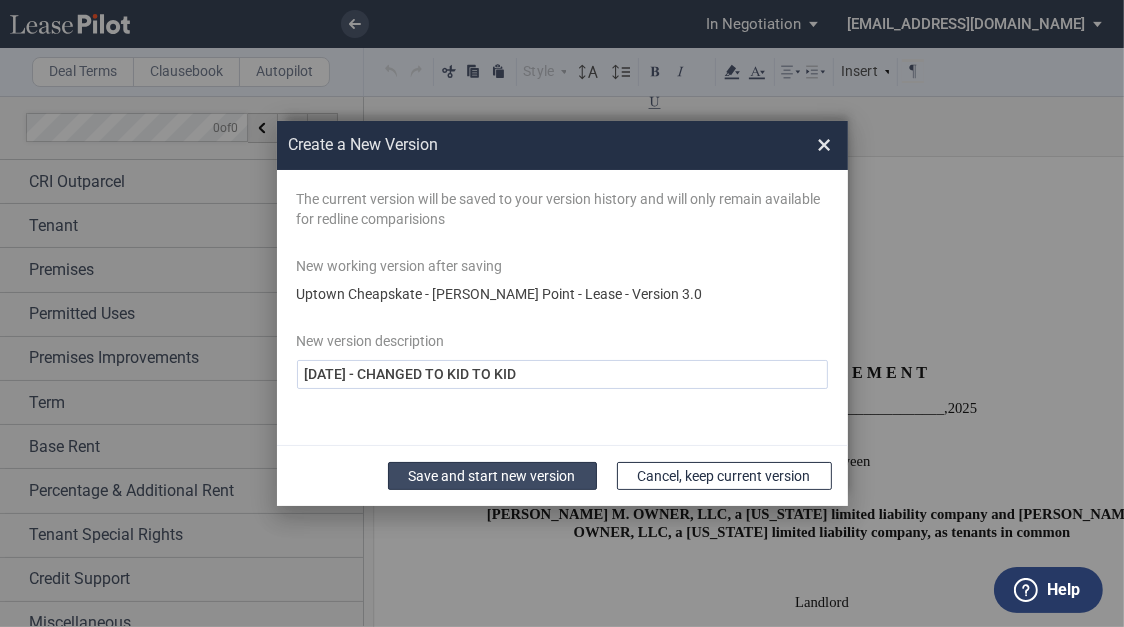 click on "Save and start new version" 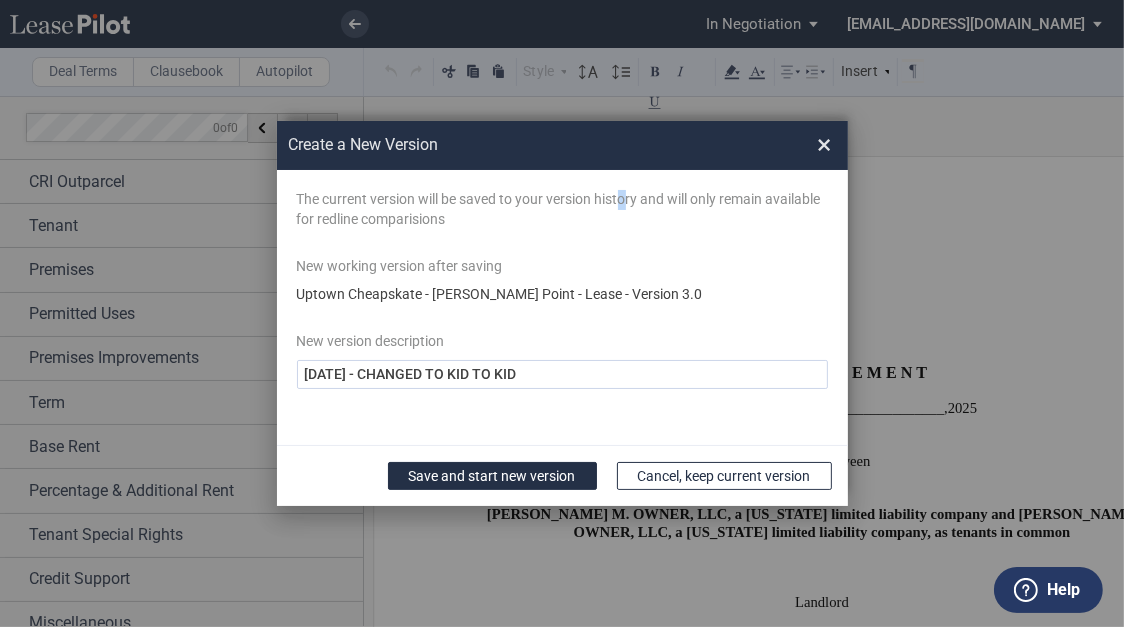 click on "The current version will be saved to your version history and will only remain available for redline comparisions" 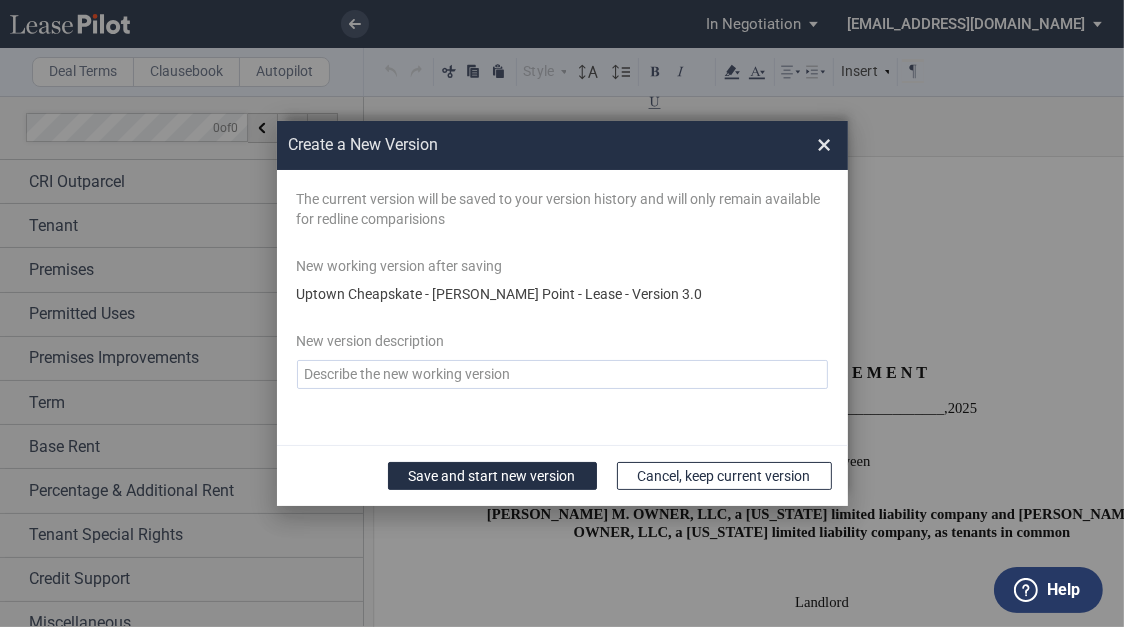click 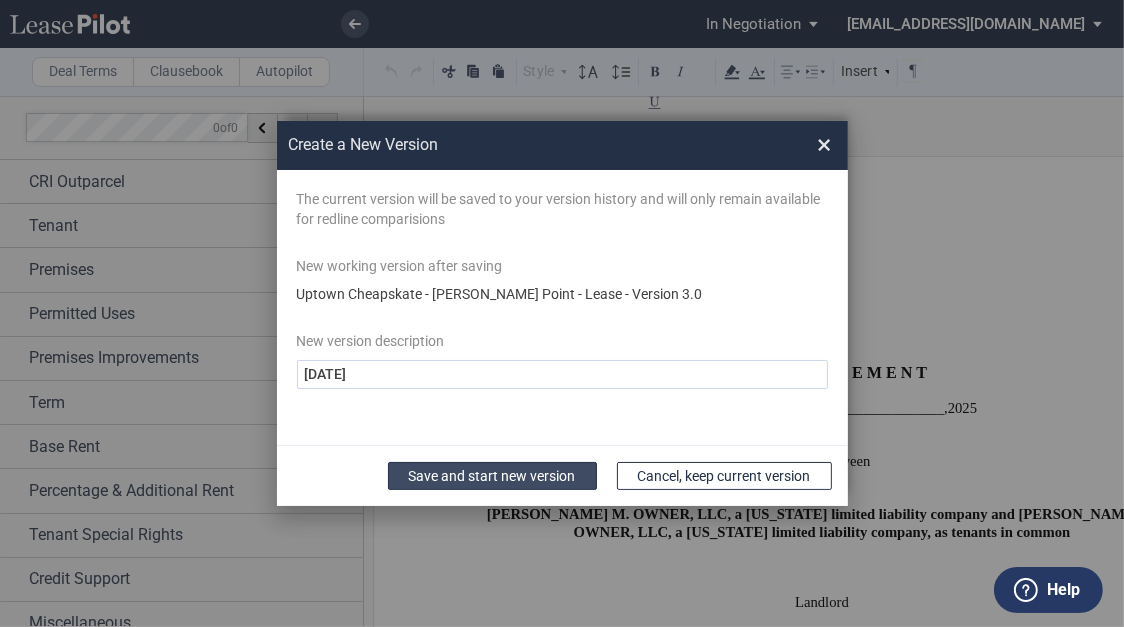 type on "[DATE]" 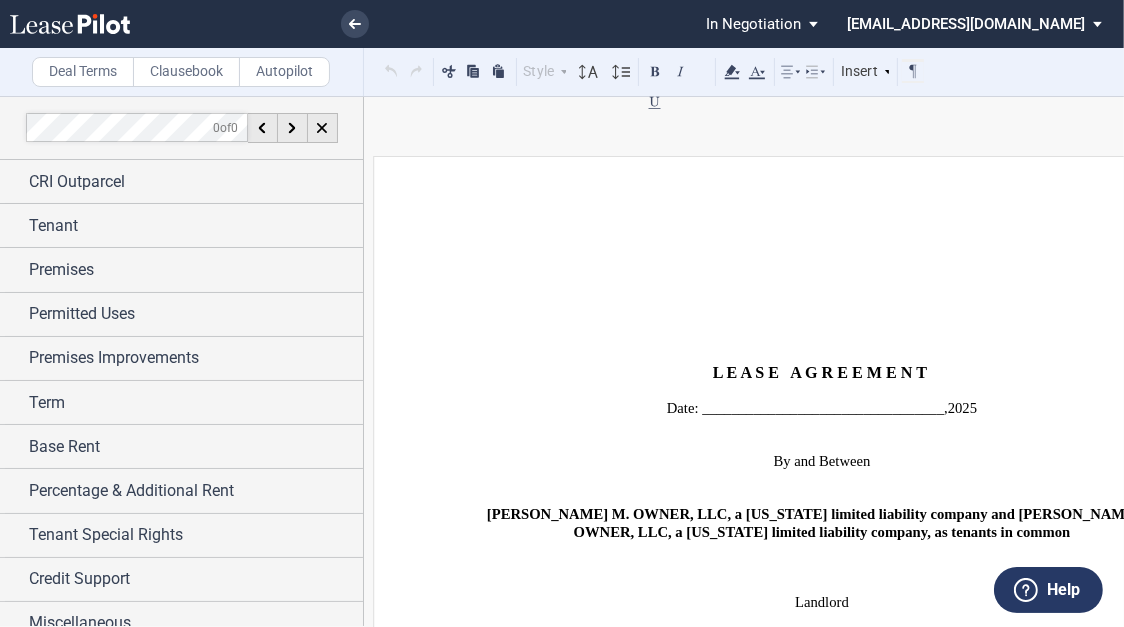 click on "Help" 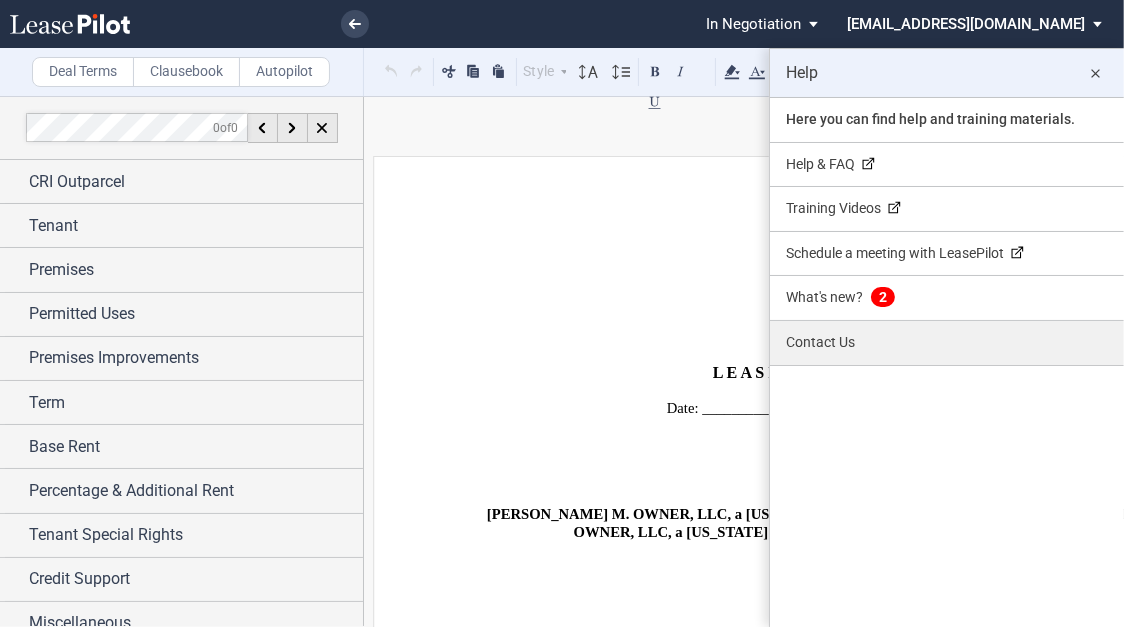 click on "Contact Us" 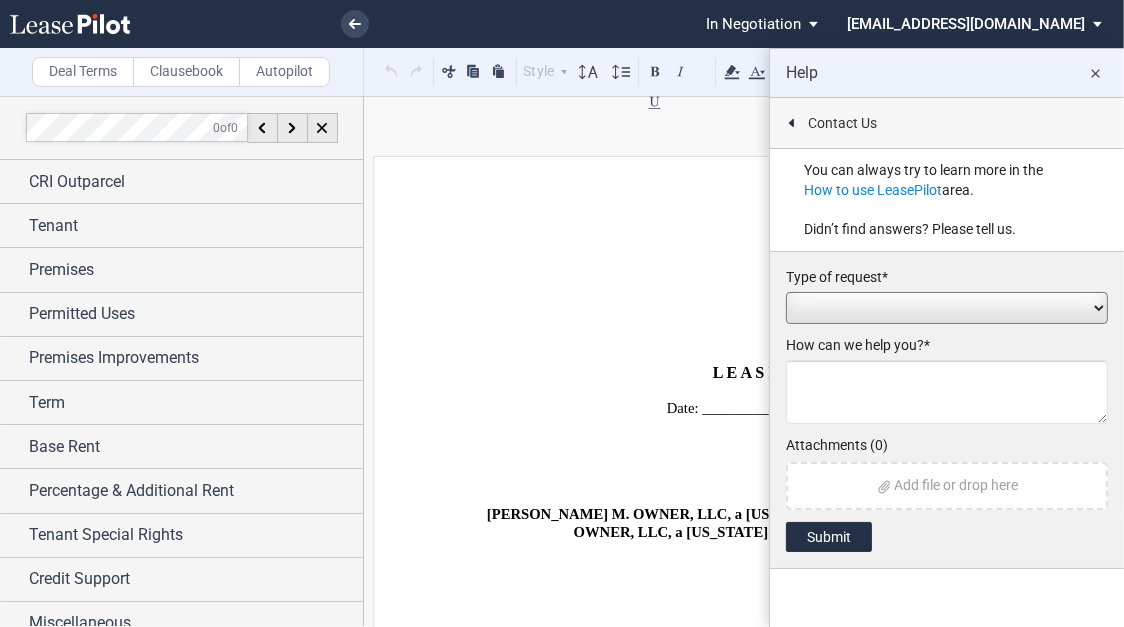 click on "Add / Change Asset
Feature Request
Formatting Issue
Language Revisions
Add New User
Performance Issue
Other Request" 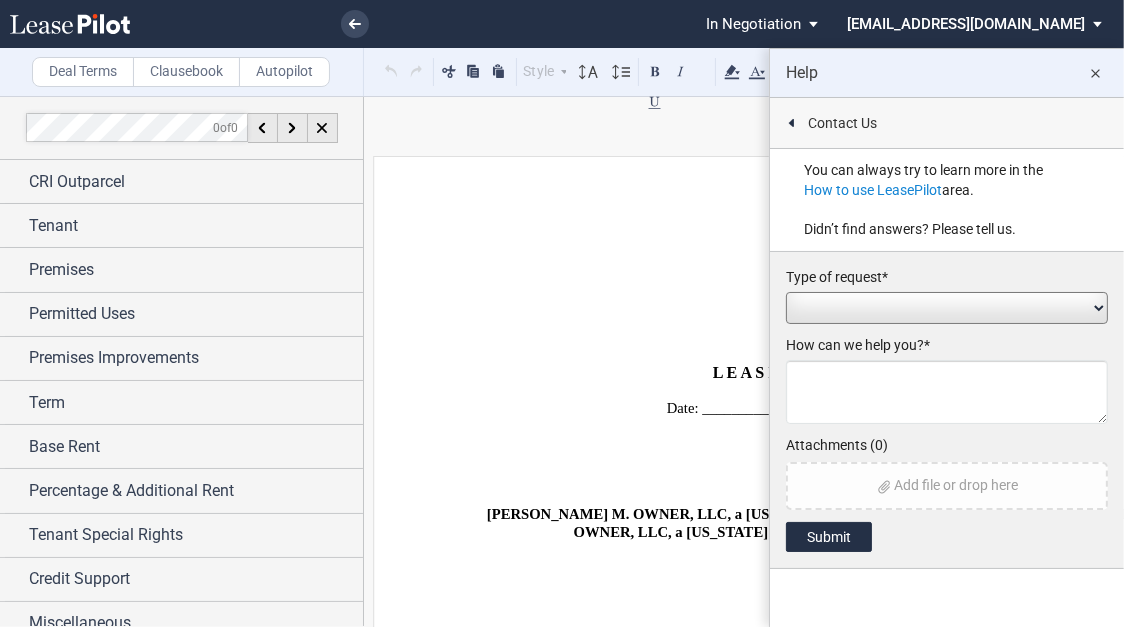 select on "feature_request" 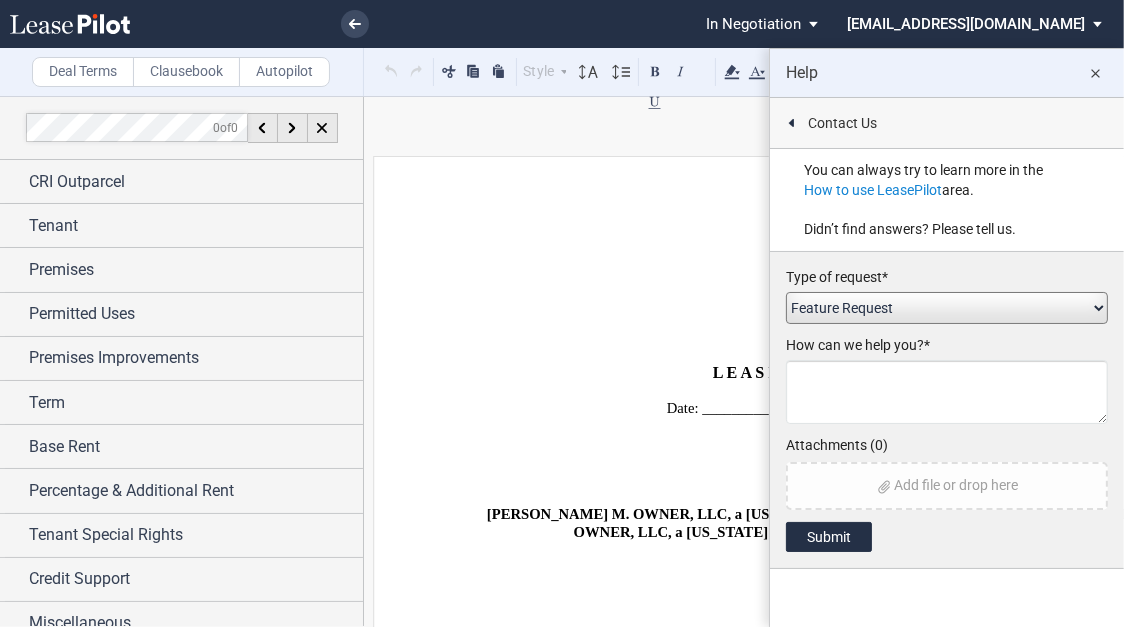 click on "Add / Change Asset
Feature Request
Formatting Issue
Language Revisions
Add New User
Performance Issue
Other Request" 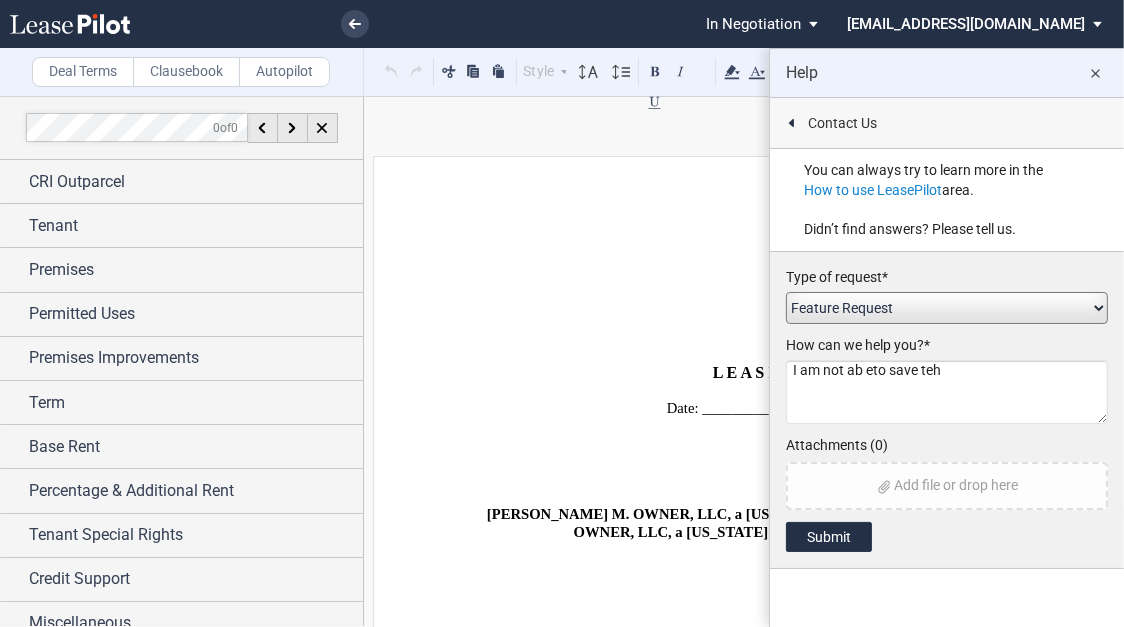 click on "I am not ab eto save teh" 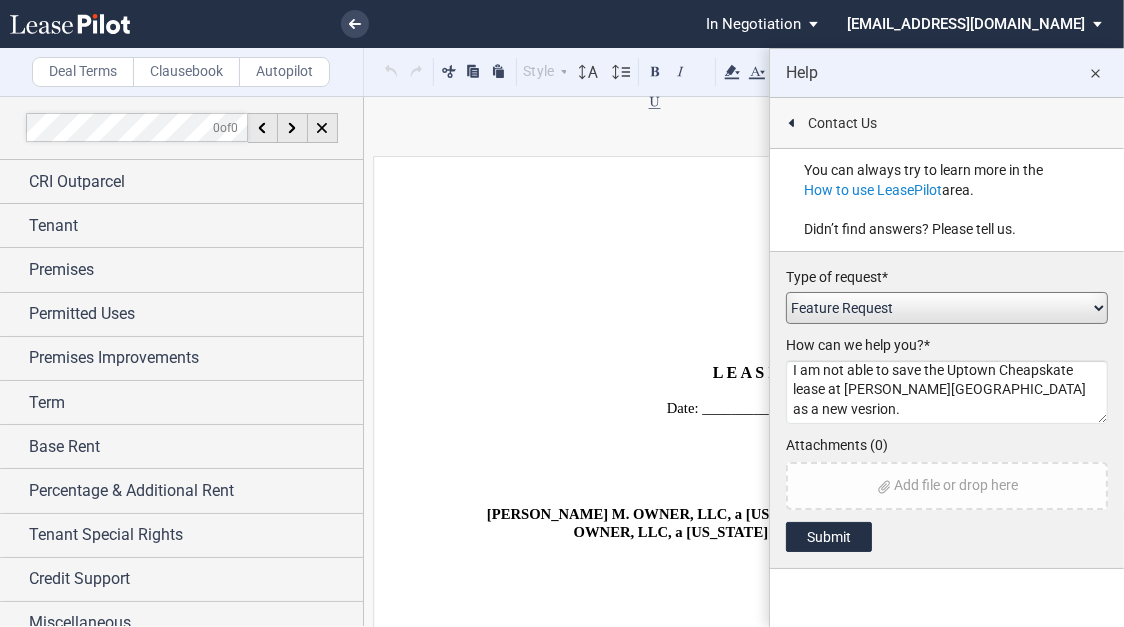 drag, startPoint x: 1008, startPoint y: 395, endPoint x: 1018, endPoint y: 389, distance: 11.661903 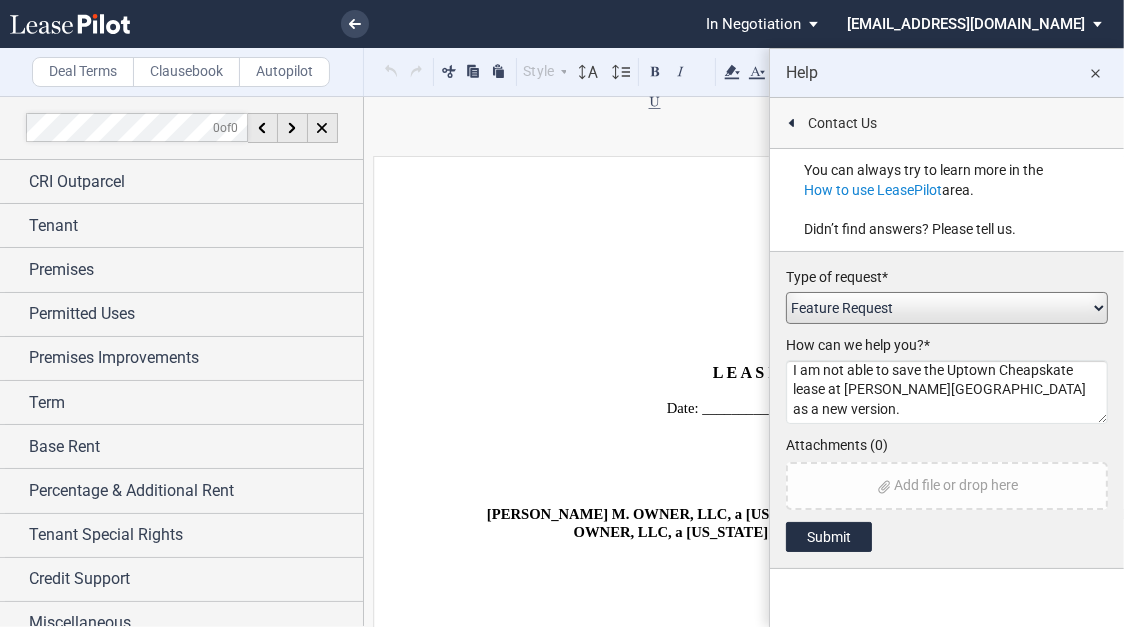 click on "I am not able to save the Uptown Cheapskate lease at [PERSON_NAME][GEOGRAPHIC_DATA] as a new version." 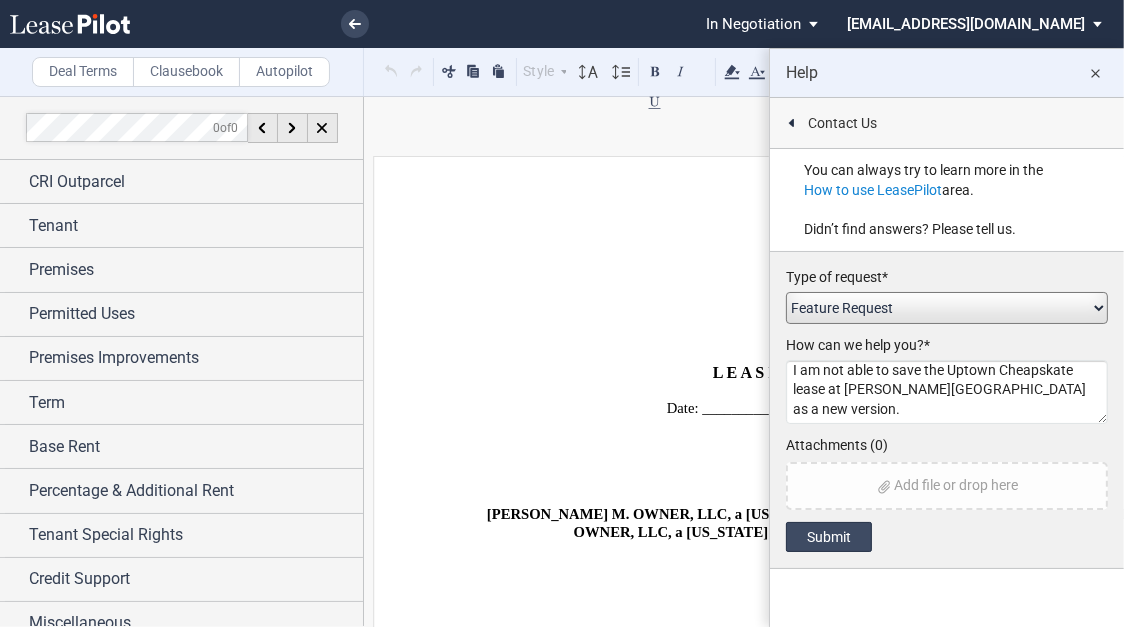 type on "I am not able to save the Uptown Cheapskate lease at [PERSON_NAME][GEOGRAPHIC_DATA] as a new version." 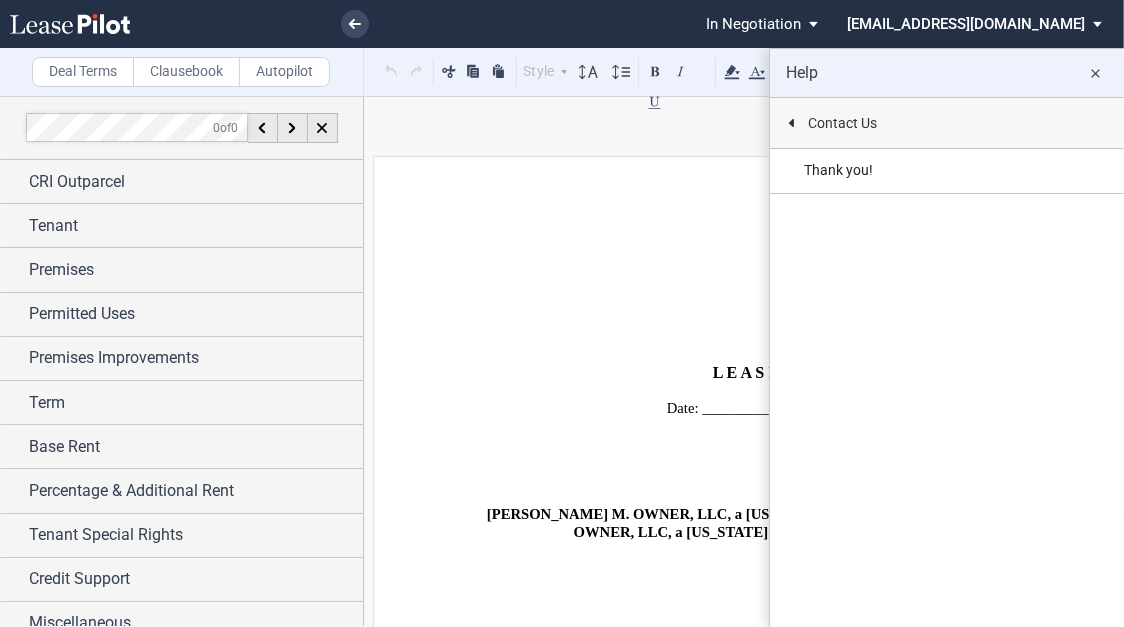 click on "﻿" at bounding box center [822, 303] 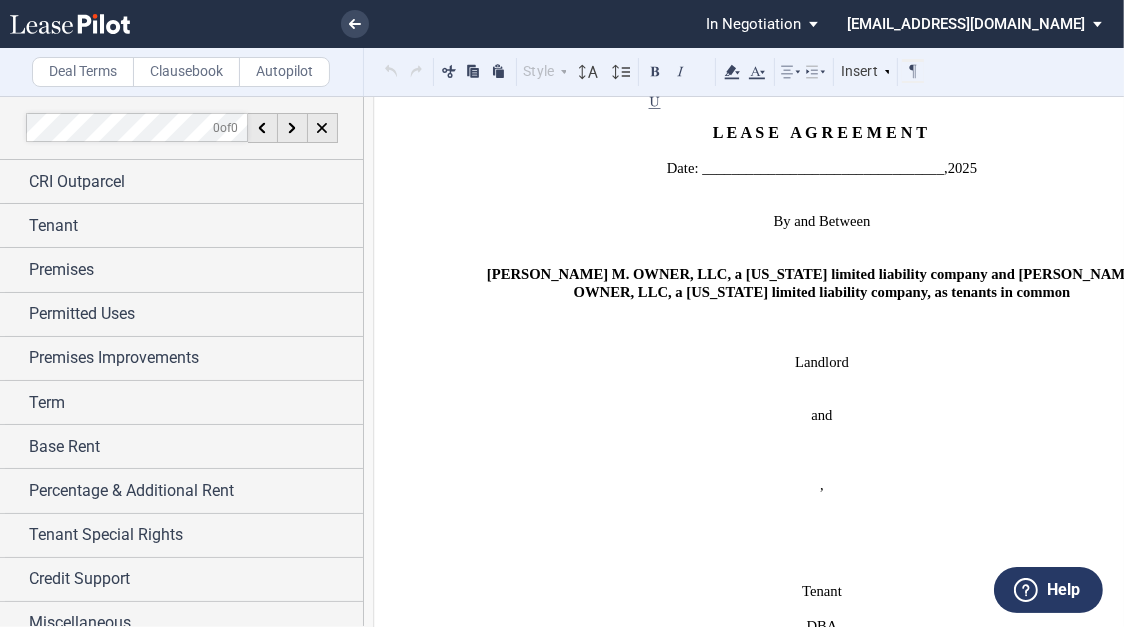 scroll, scrollTop: 640, scrollLeft: 0, axis: vertical 